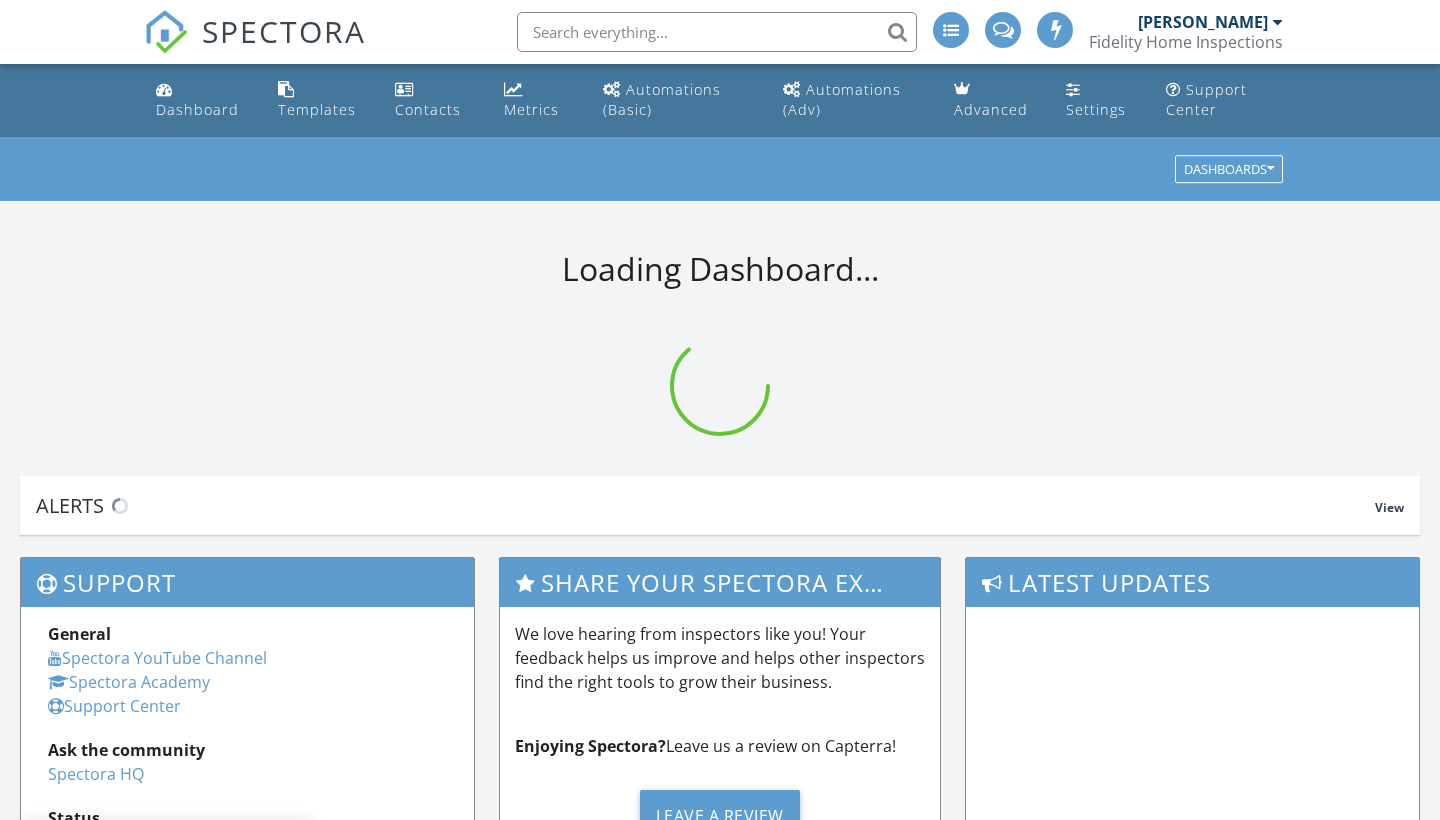 scroll, scrollTop: 0, scrollLeft: 0, axis: both 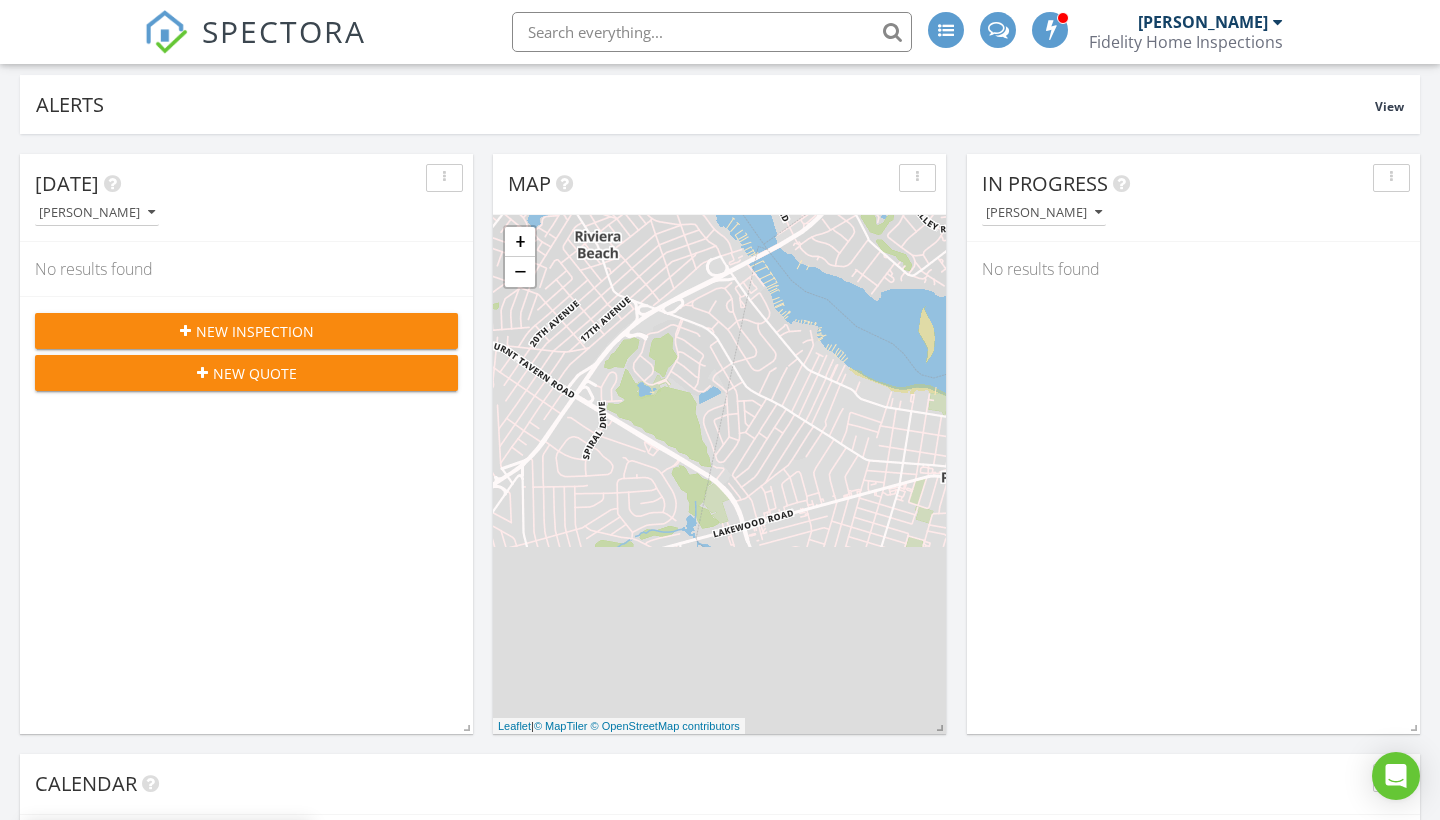 click on "New Inspection" at bounding box center [246, 331] 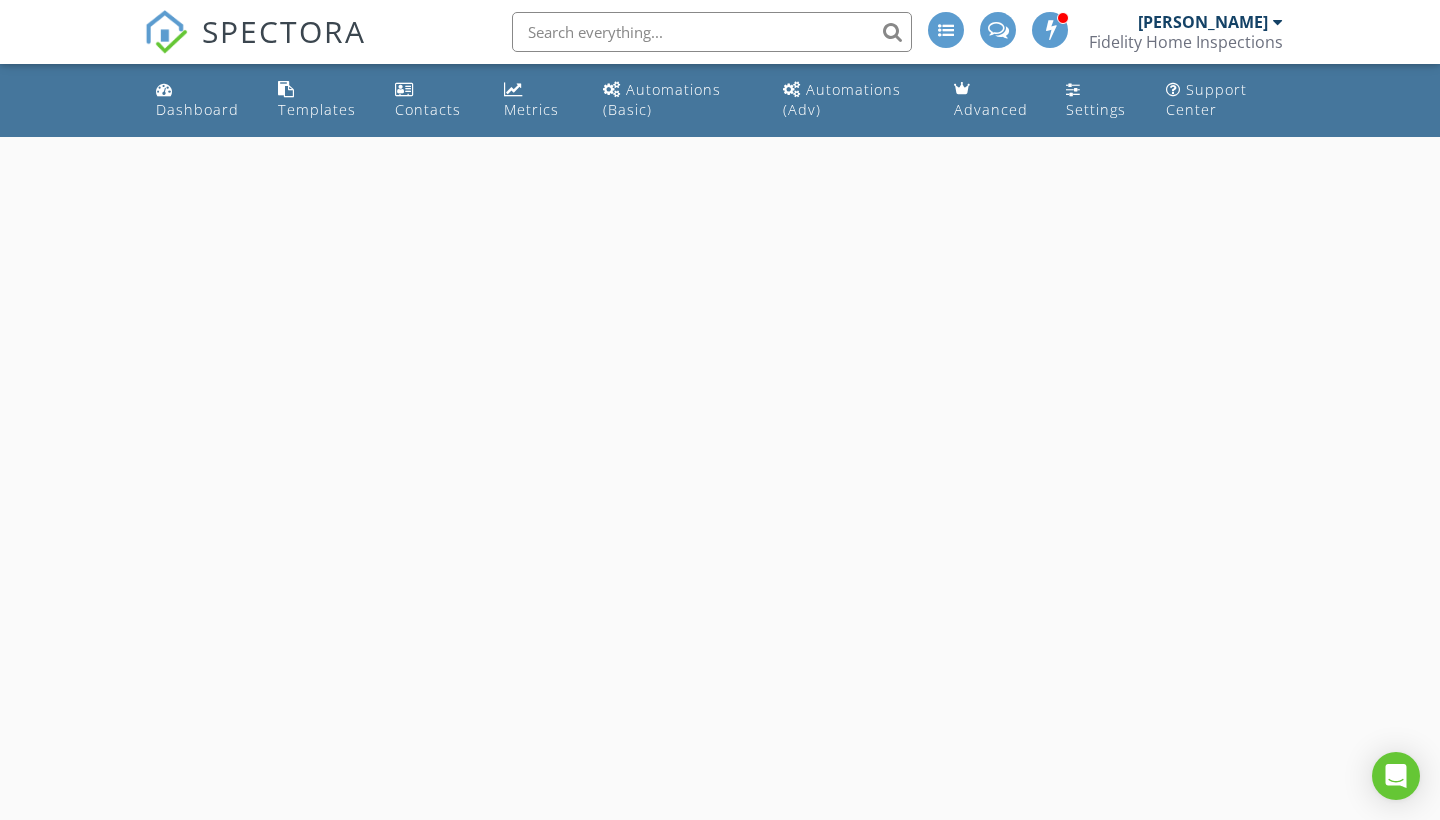 scroll, scrollTop: 0, scrollLeft: 0, axis: both 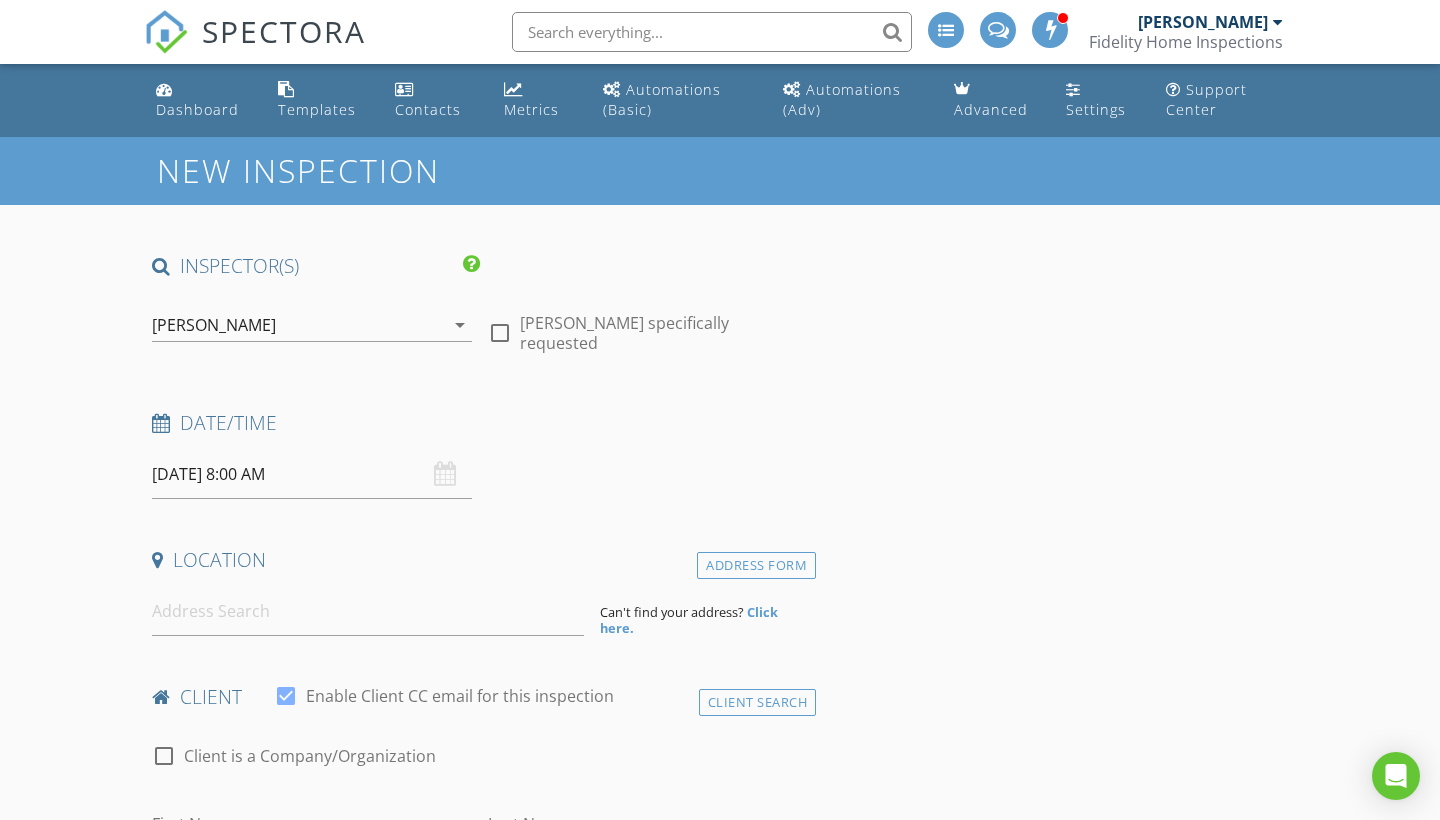 click on "07/10/2025 8:00 AM" at bounding box center (312, 474) 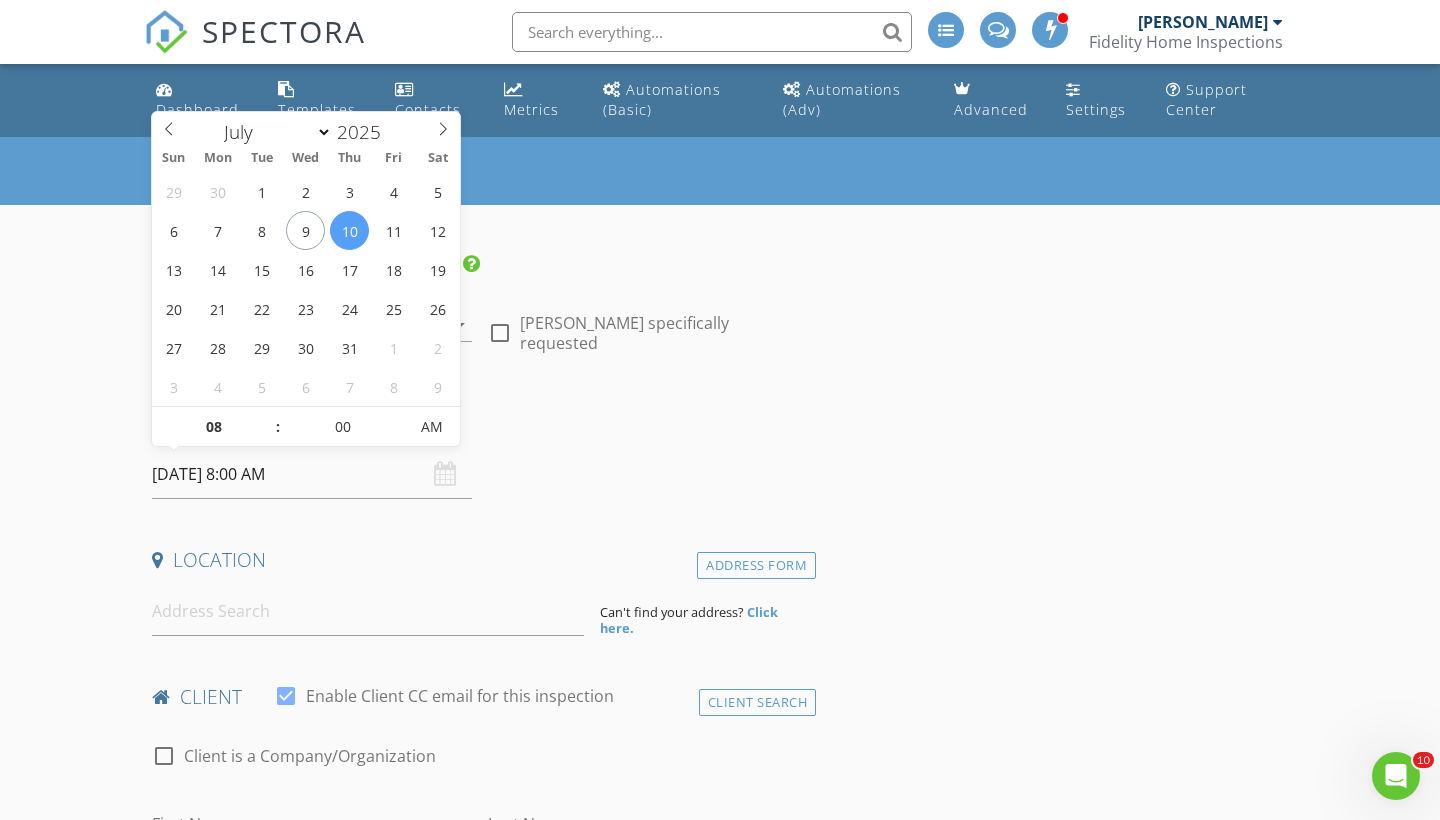 scroll, scrollTop: 0, scrollLeft: 0, axis: both 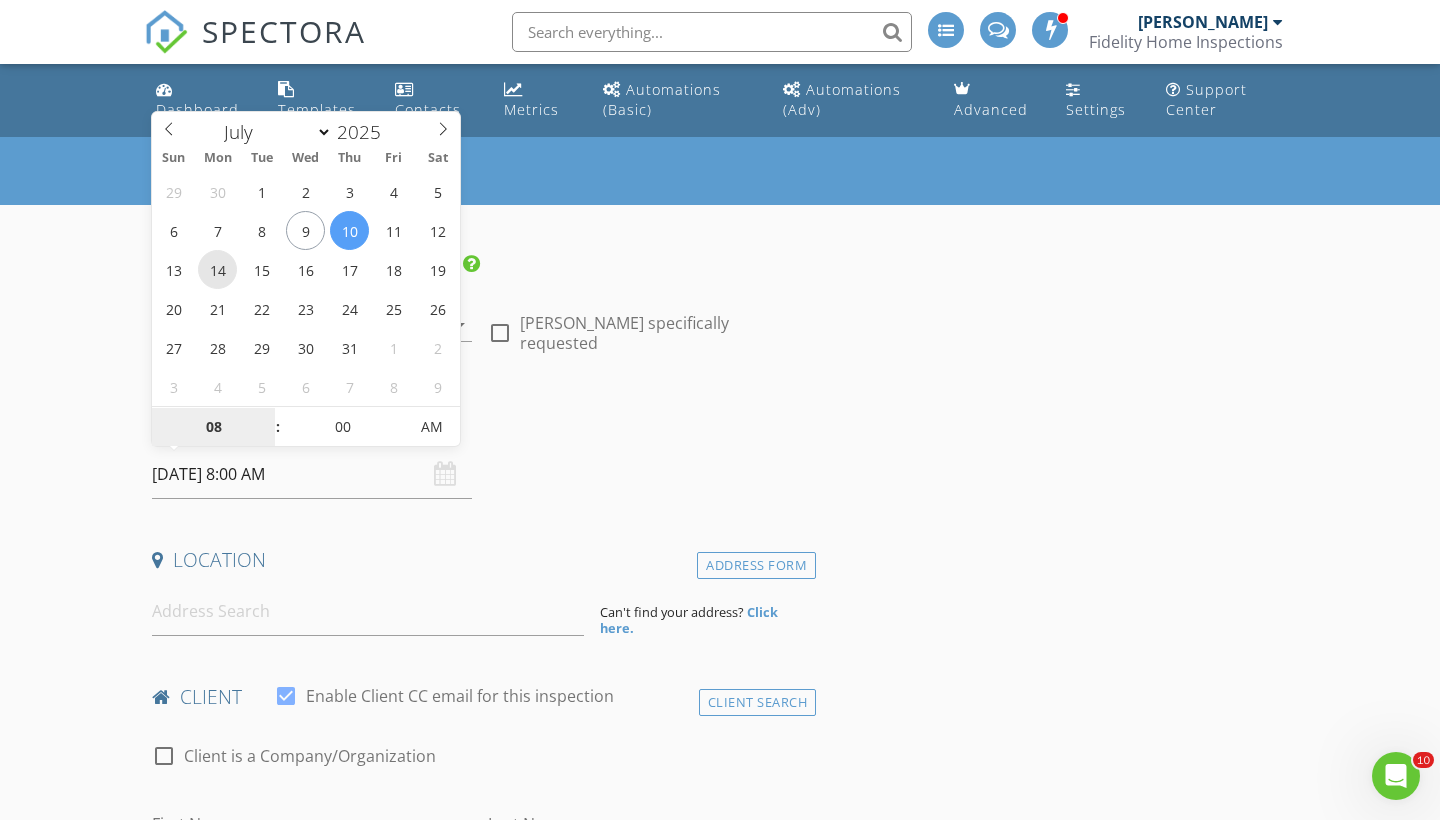 type on "07/14/2025 8:00 AM" 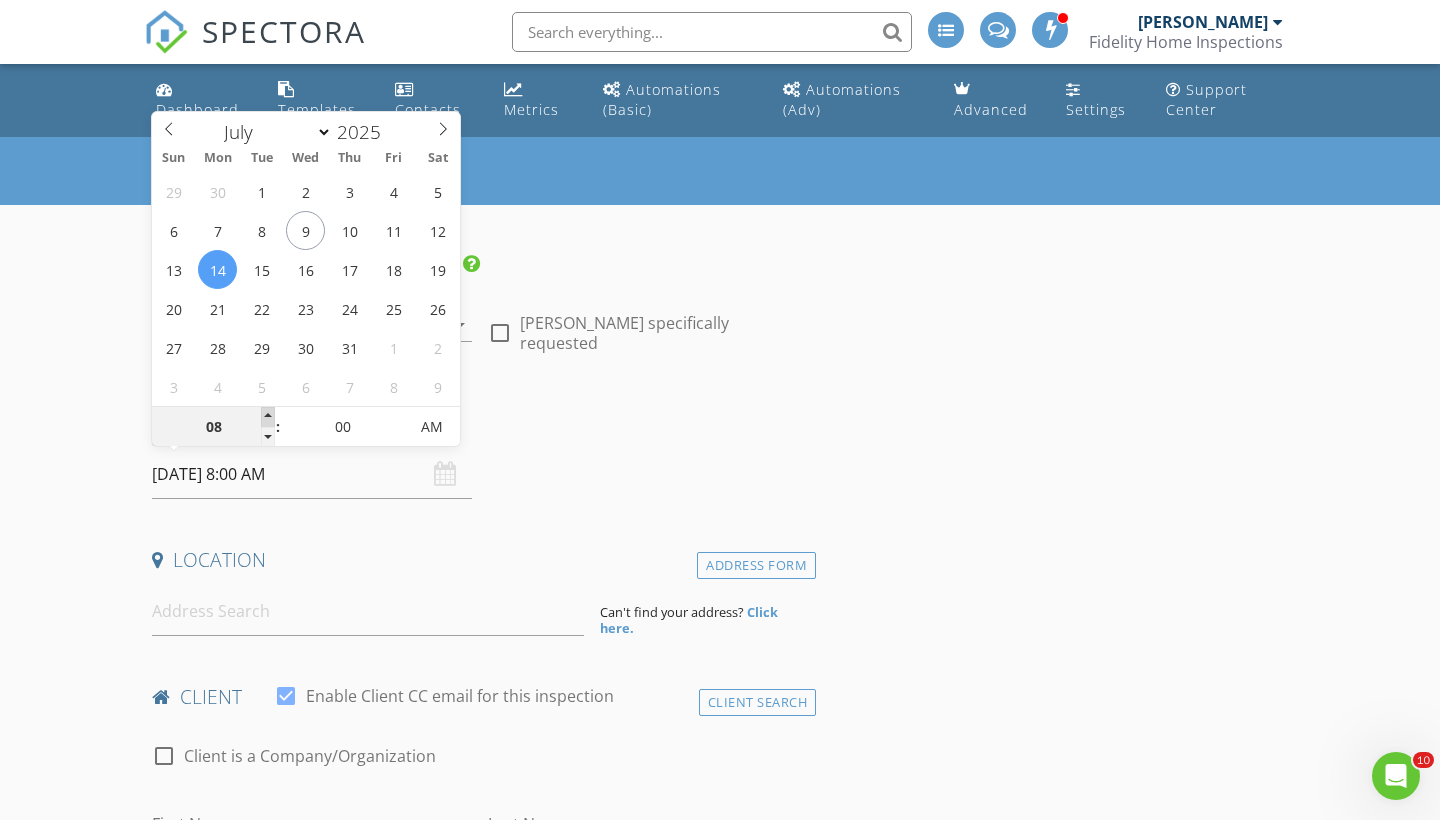 type on "09" 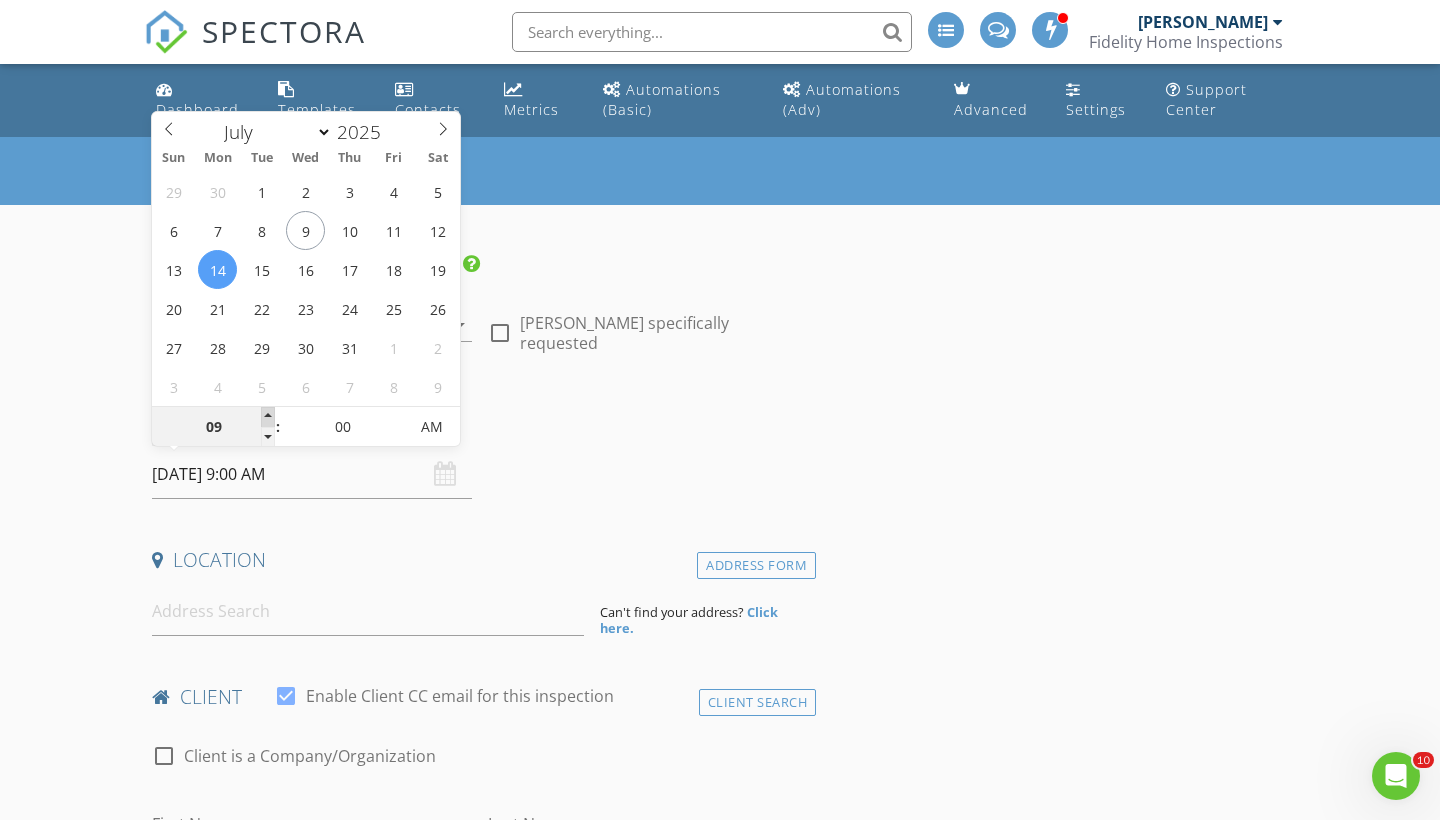 click at bounding box center [268, 417] 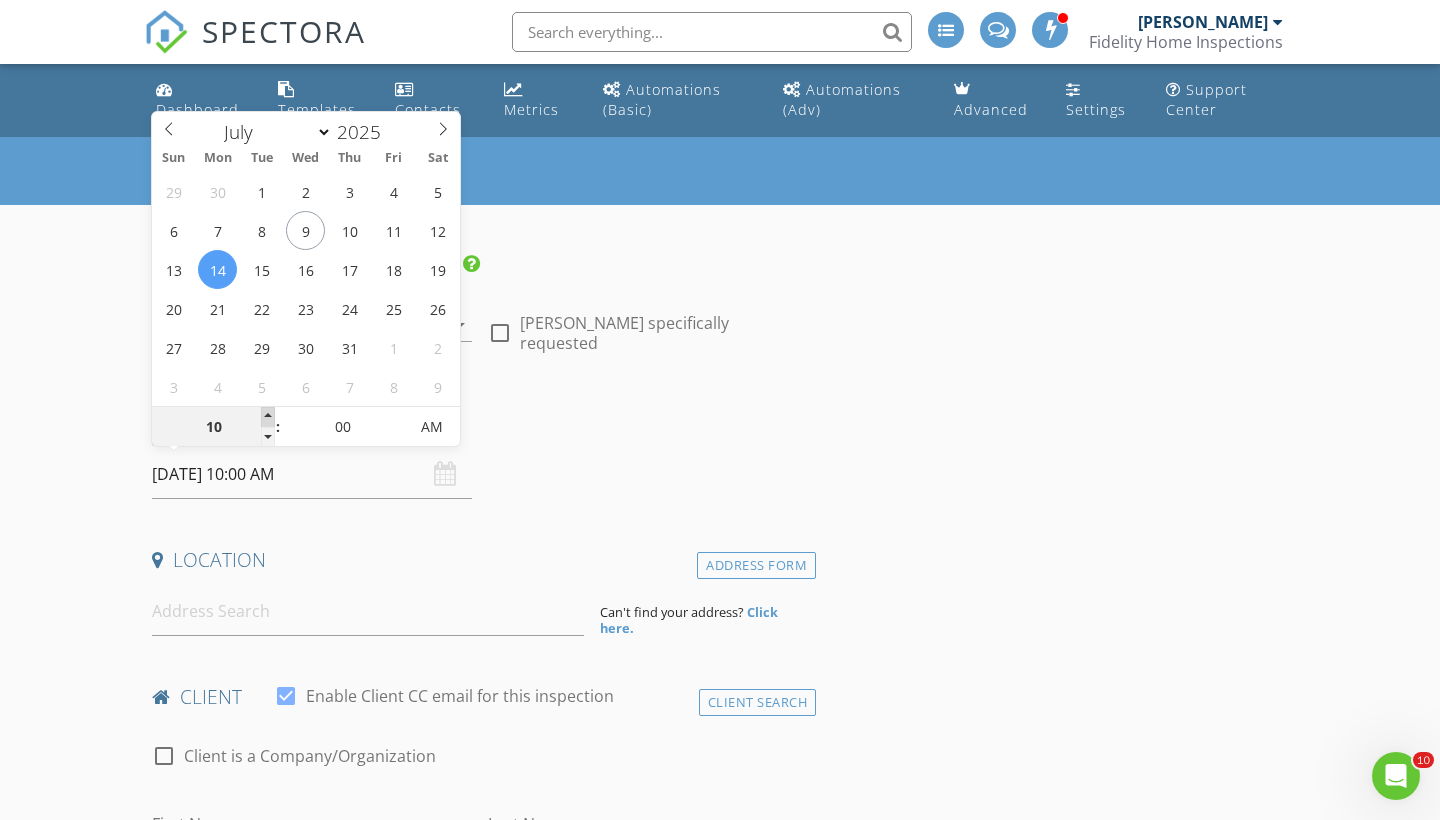 click at bounding box center [268, 417] 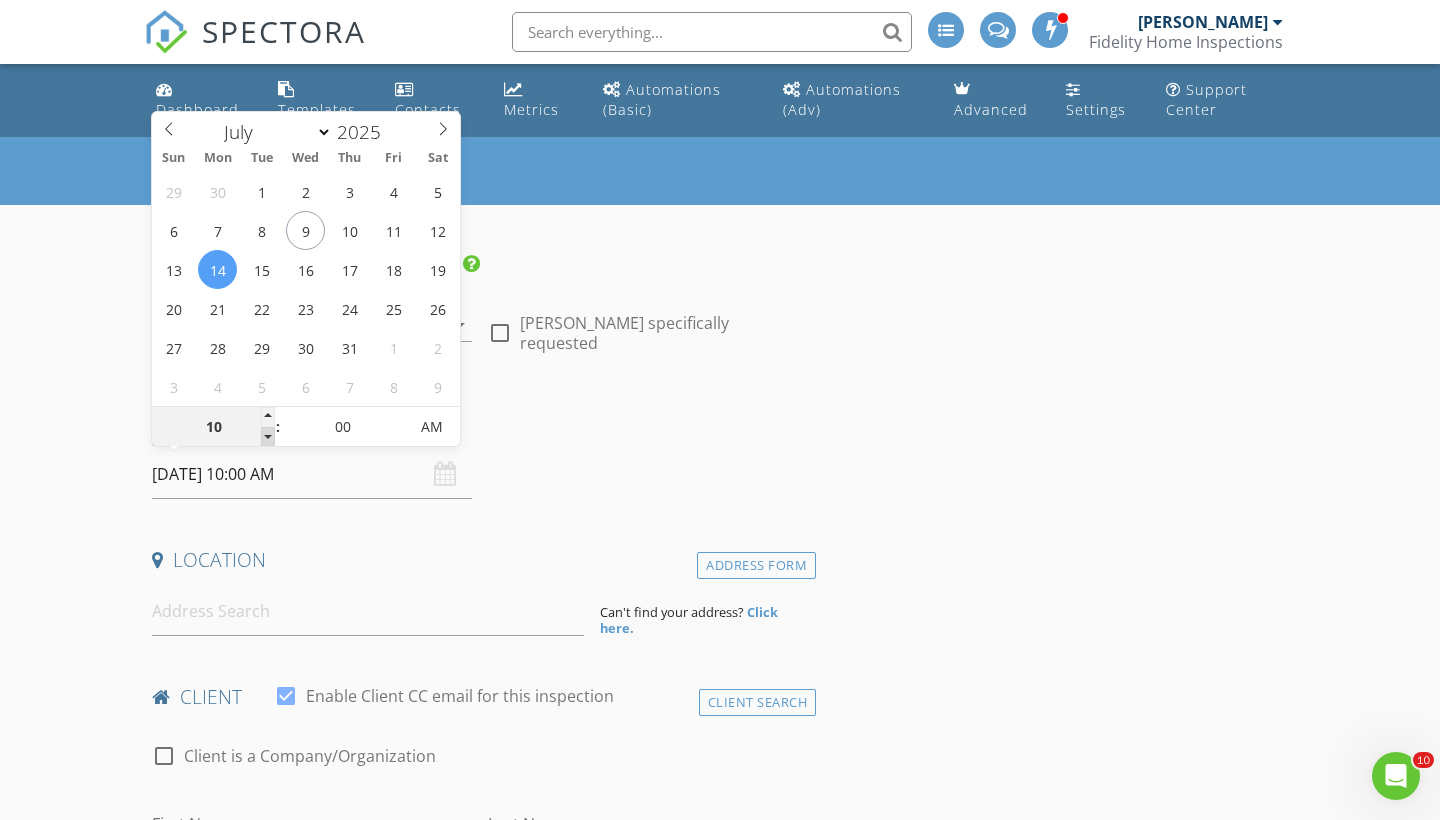 type on "09" 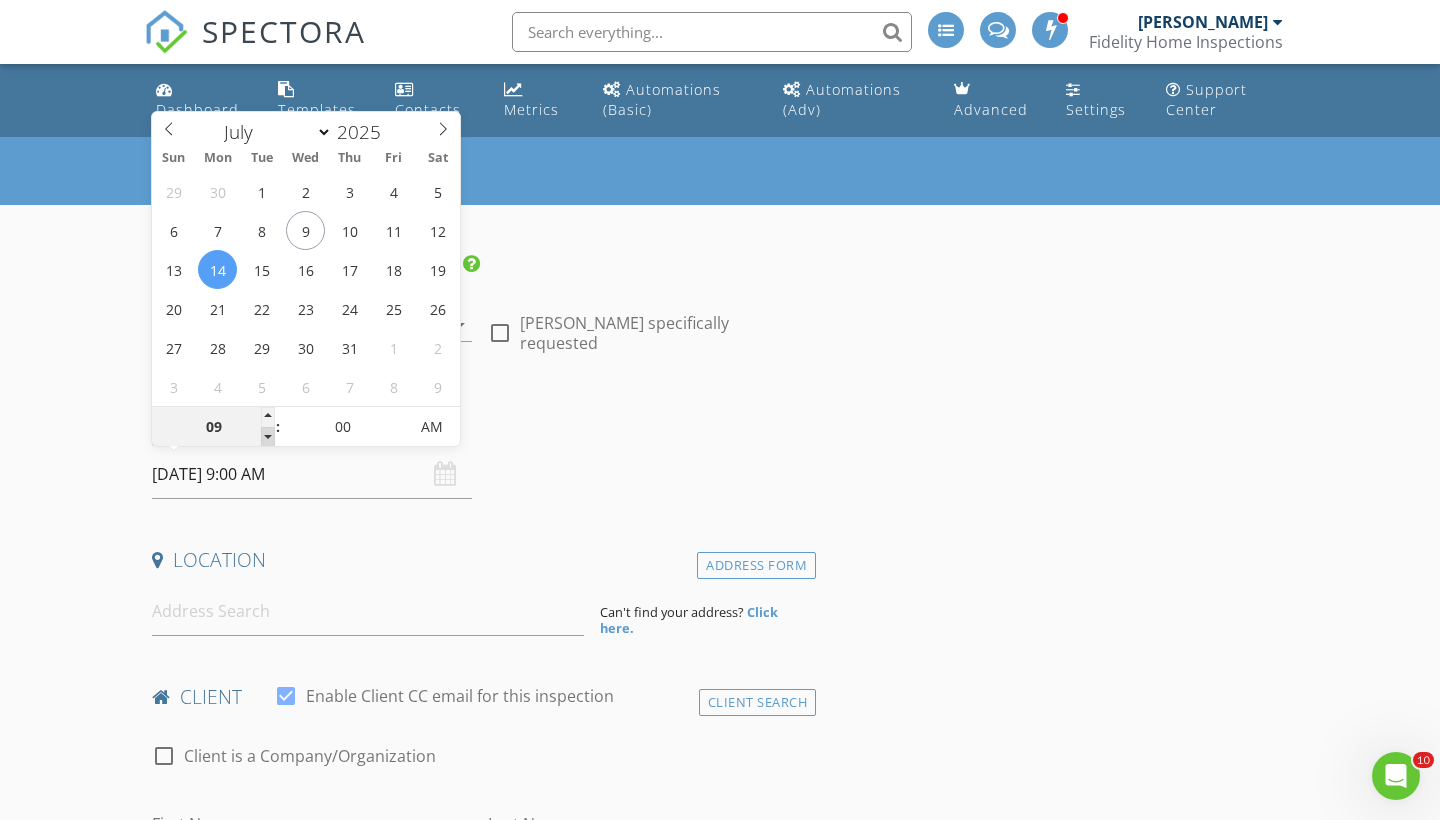 click at bounding box center [268, 437] 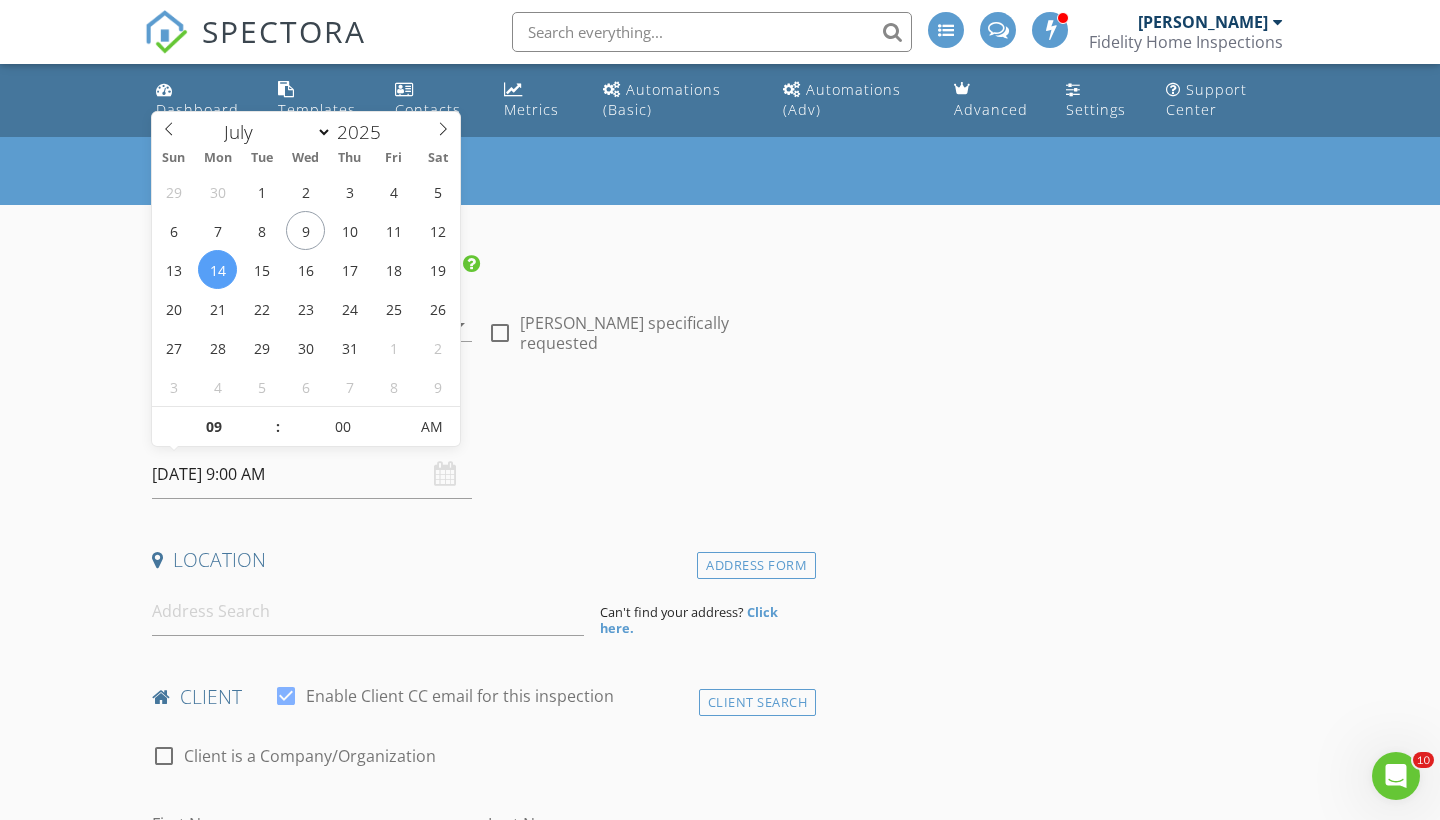 click on "INSPECTOR(S)
check_box   Daniel Deichman   PRIMARY   Daniel Deichman arrow_drop_down   check_box_outline_blank Daniel Deichman specifically requested
Date/Time
07/14/2025 9:00 AM
Location
Address Form       Can't find your address?   Click here.
client
check_box Enable Client CC email for this inspection   Client Search     check_box_outline_blank Client is a Company/Organization     First Name   Last Name   Email   CC Email   Phone         Tags         Notes   Private Notes
ADD ADDITIONAL client
SERVICES
check_box_outline_blank   Essential    Inspection and Wood Destroying Insect check_box_outline_blank   Healthy Home   Inspection, Radon testing and WDI check_box_outline_blank   Inspection/Radon   Inspection with Radon check_box_outline_blank   Ultimate Home Inspection" at bounding box center (480, 1872) 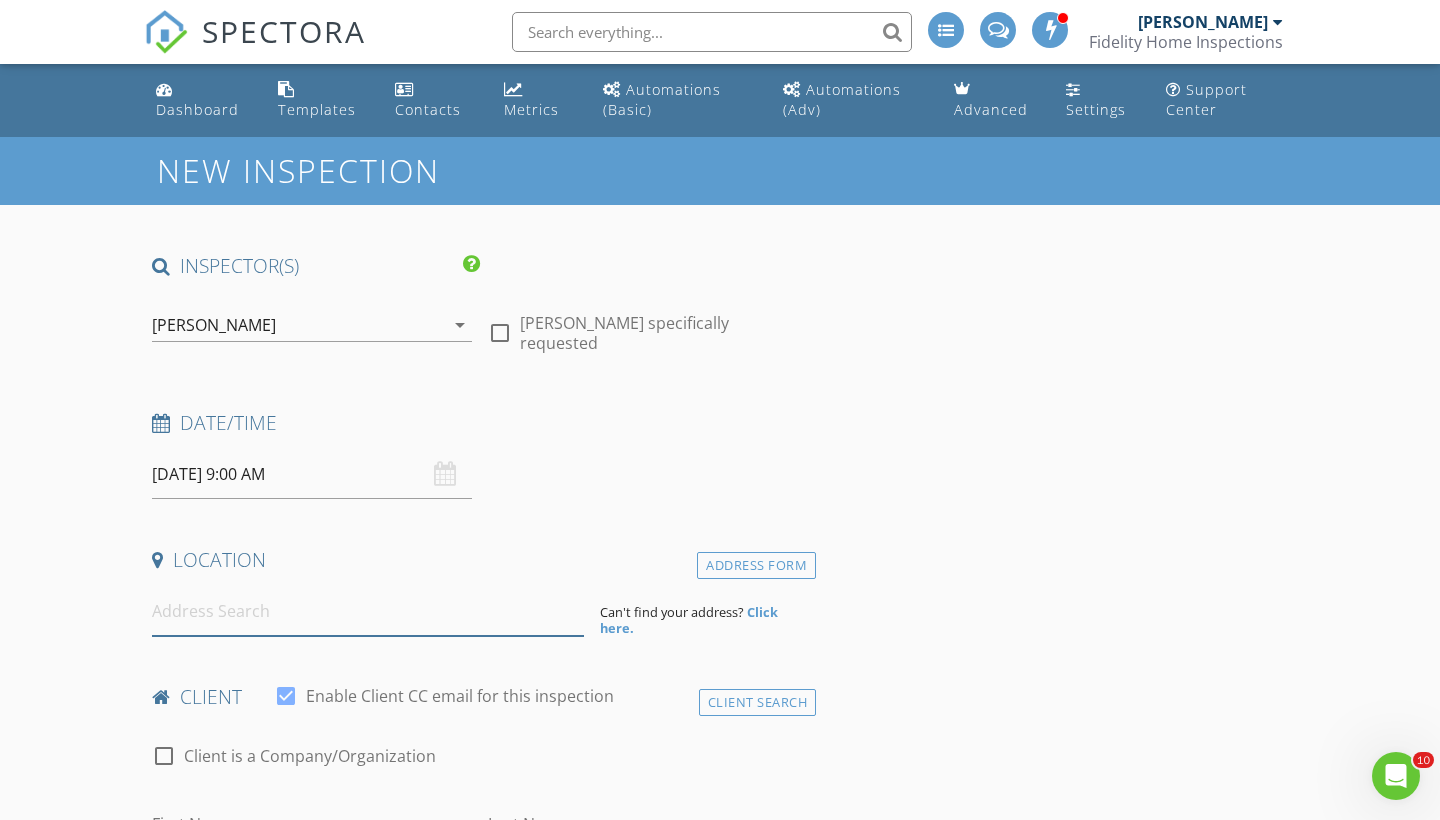 click at bounding box center [368, 611] 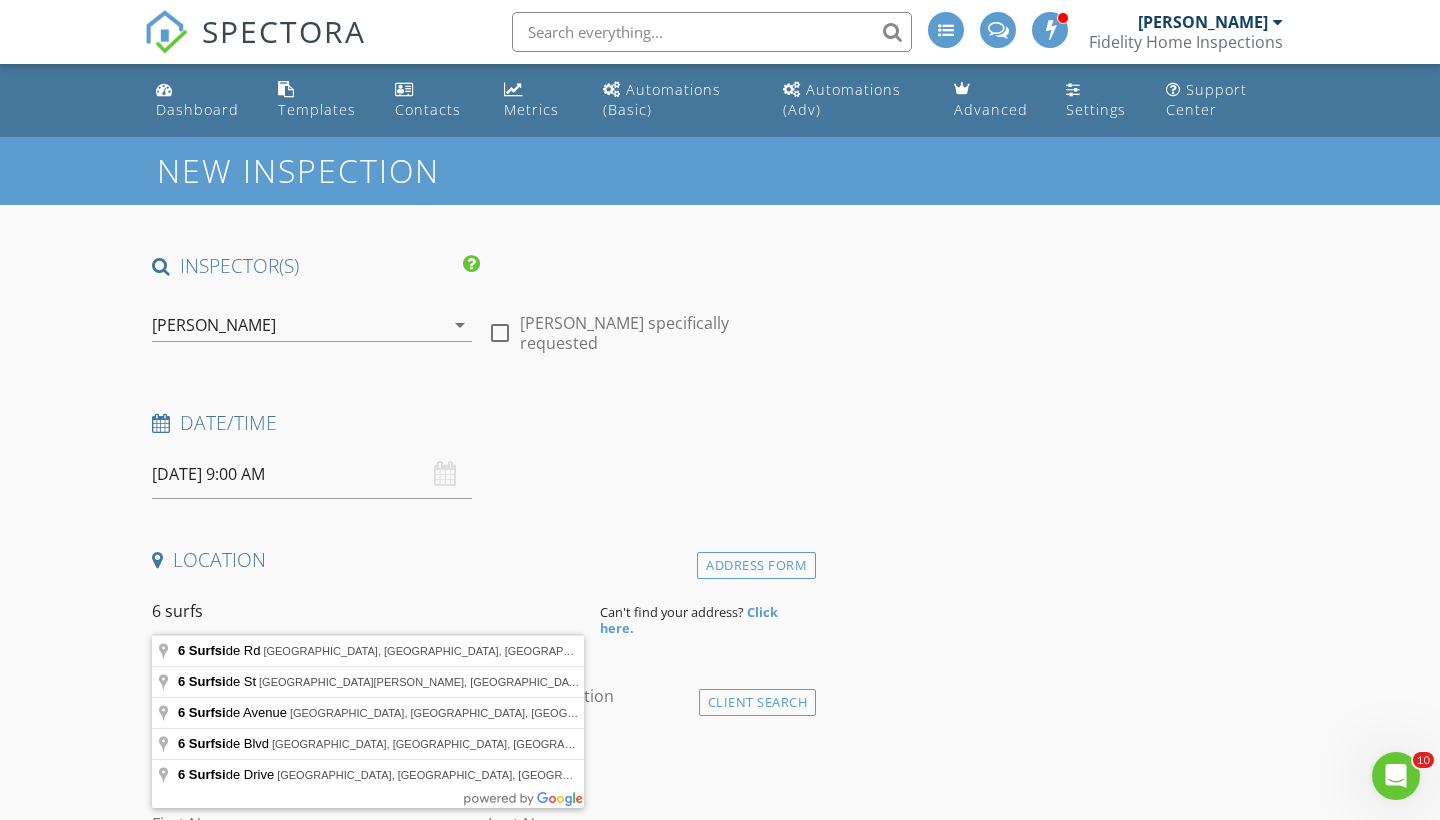 type on "6 Surfside Rd, Brigantine, NJ, USA" 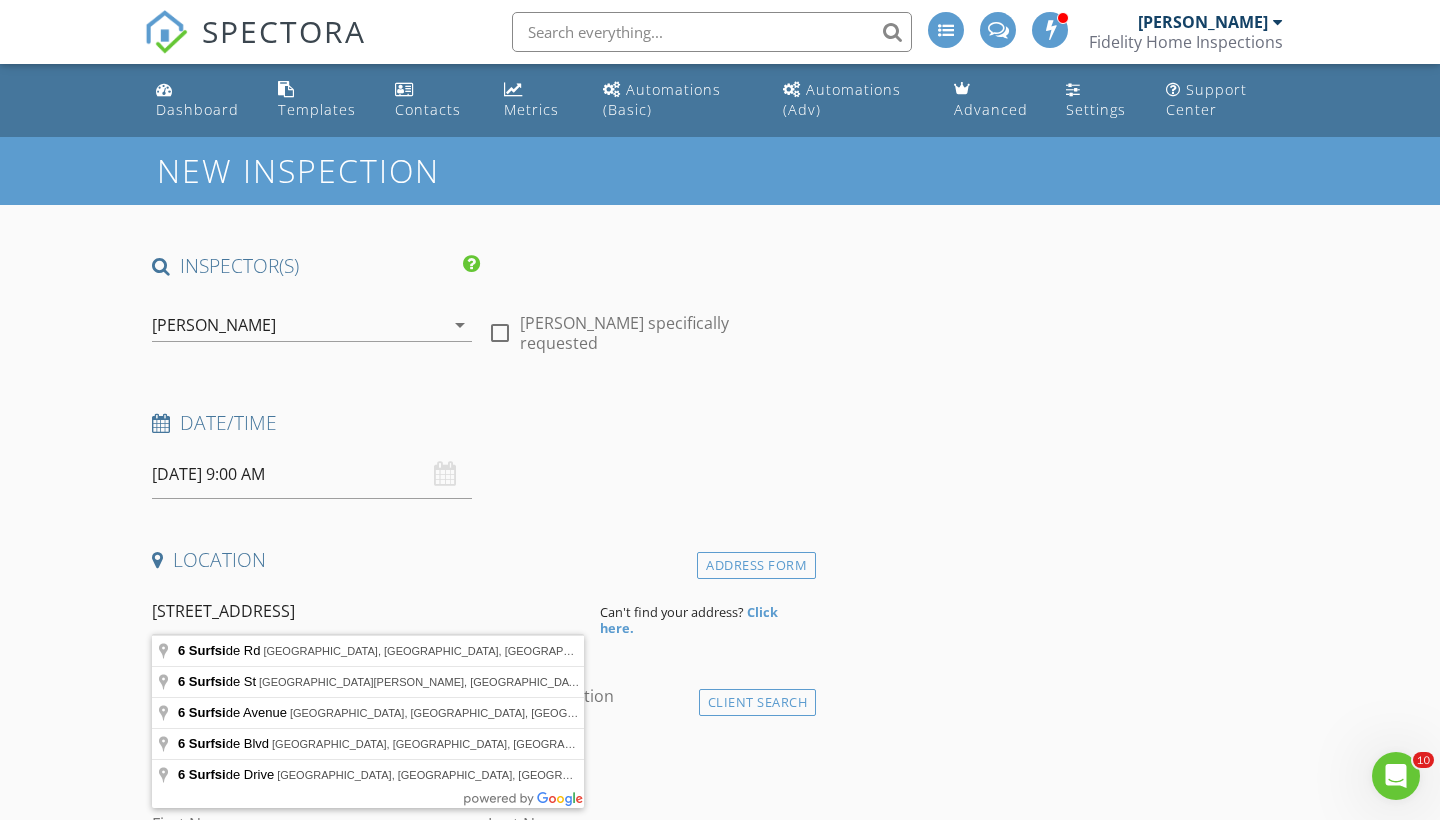 drag, startPoint x: 279, startPoint y: 613, endPoint x: 284, endPoint y: 646, distance: 33.37664 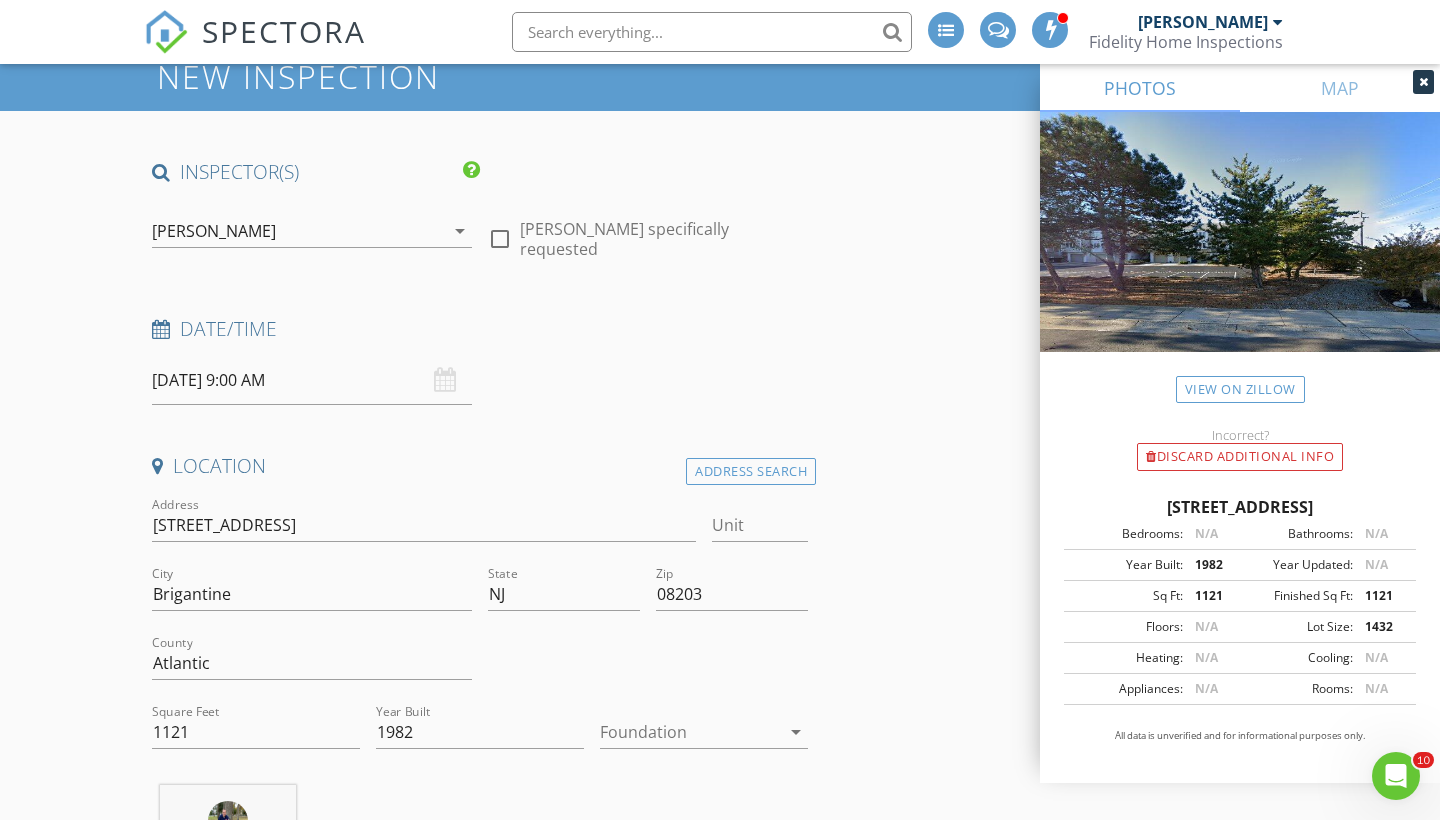 scroll, scrollTop: 103, scrollLeft: 0, axis: vertical 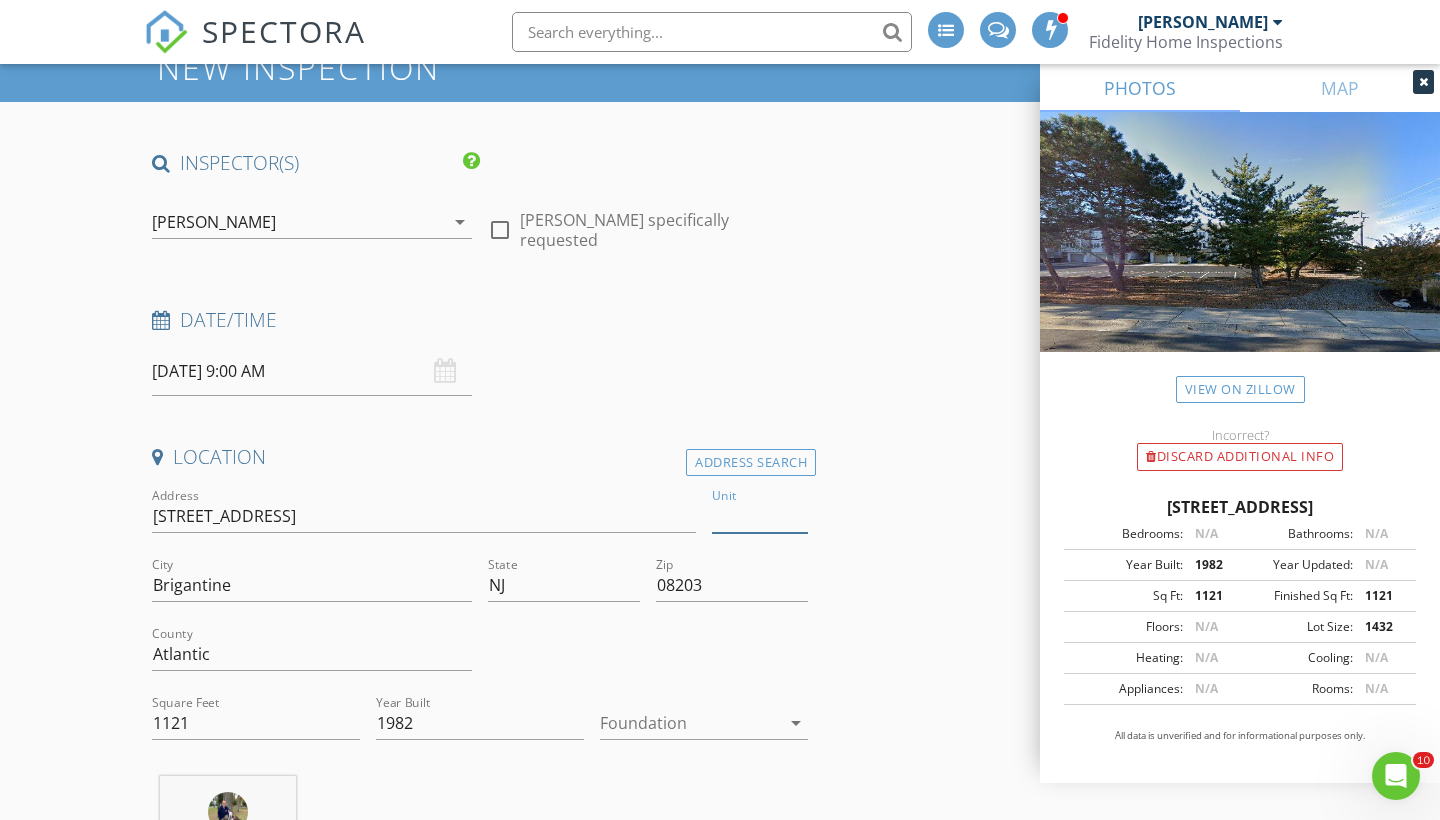 click on "Unit" at bounding box center (760, 516) 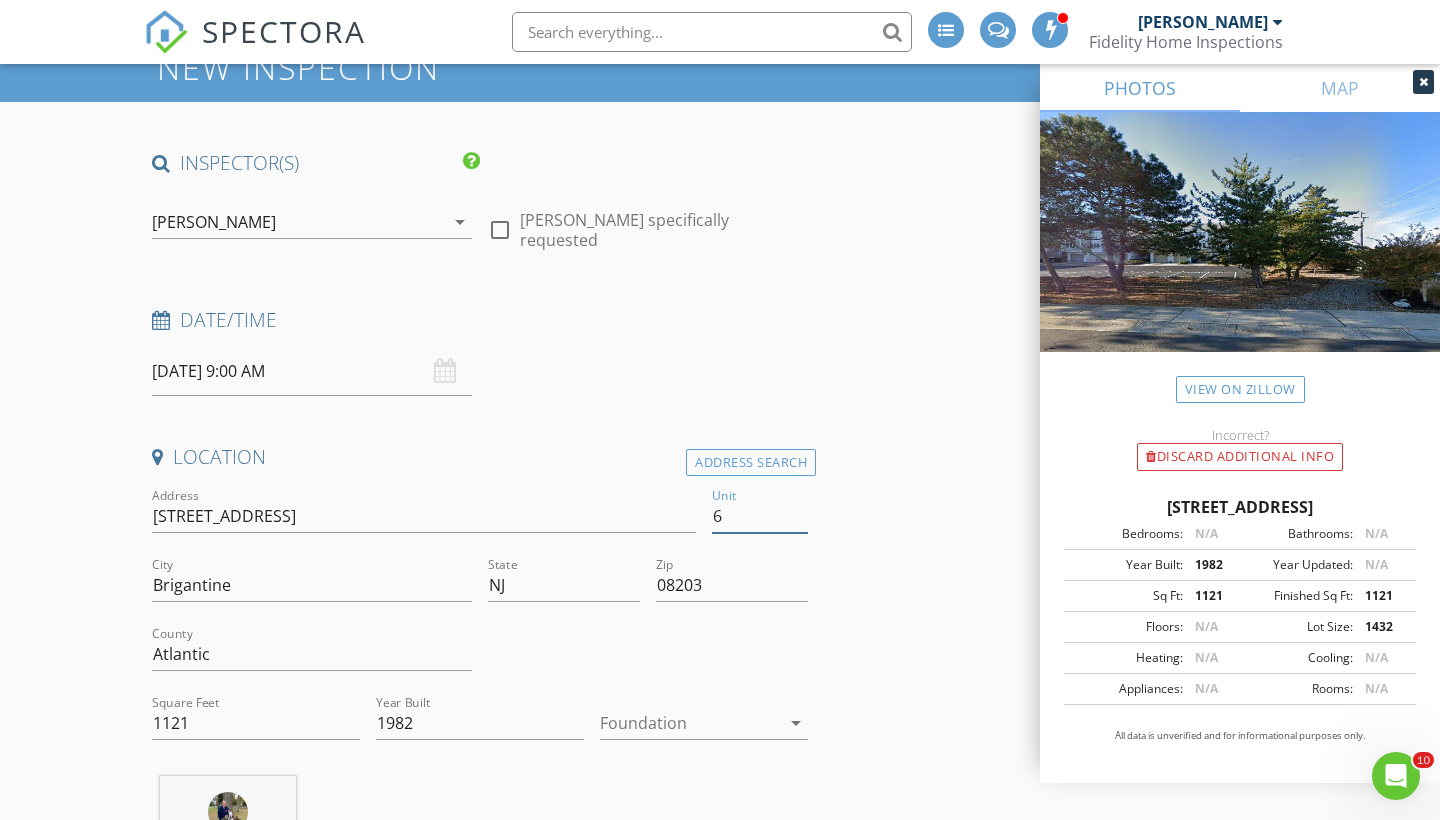 type on "6" 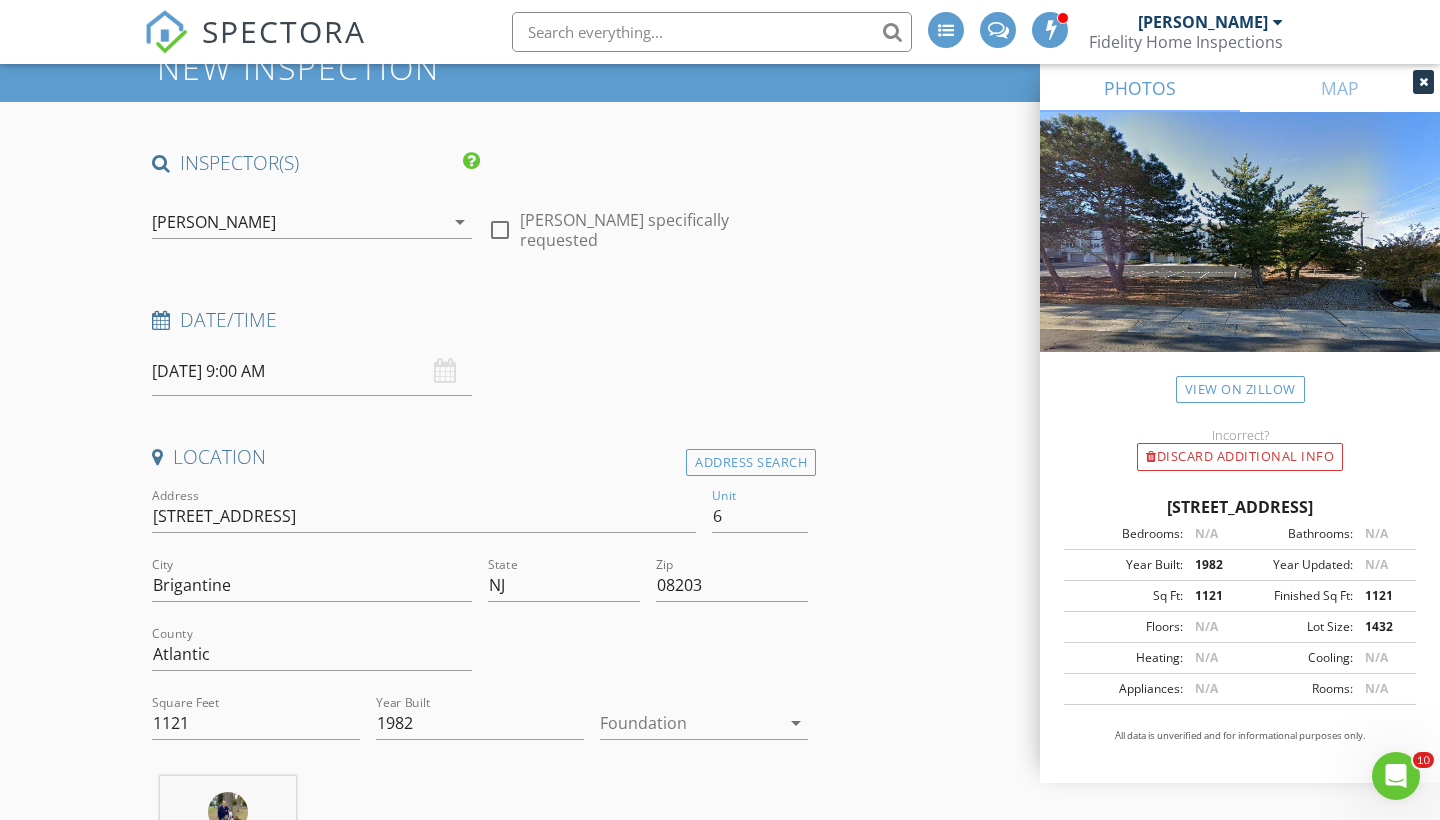 click on "INSPECTOR(S)
check_box   Daniel Deichman   PRIMARY   Daniel Deichman arrow_drop_down   check_box_outline_blank Daniel Deichman specifically requested
Date/Time
07/14/2025 9:00 AM
Location
Address Search       Address 6 Surfside Rd   Unit 6   City Brigantine   State NJ   Zip 08203   County Atlantic     Square Feet 1121   Year Built 1982   Foundation arrow_drop_down     Daniel Deichman     69.6 miles     (an hour)
client
check_box Enable Client CC email for this inspection   Client Search     check_box_outline_blank Client is a Company/Organization     First Name   Last Name   Email   CC Email   Phone         Tags         Notes   Private Notes
ADD ADDITIONAL client
SERVICES
check_box_outline_blank   Essential    Inspection and Wood Destroying Insect check_box_outline_blank" at bounding box center (720, 2032) 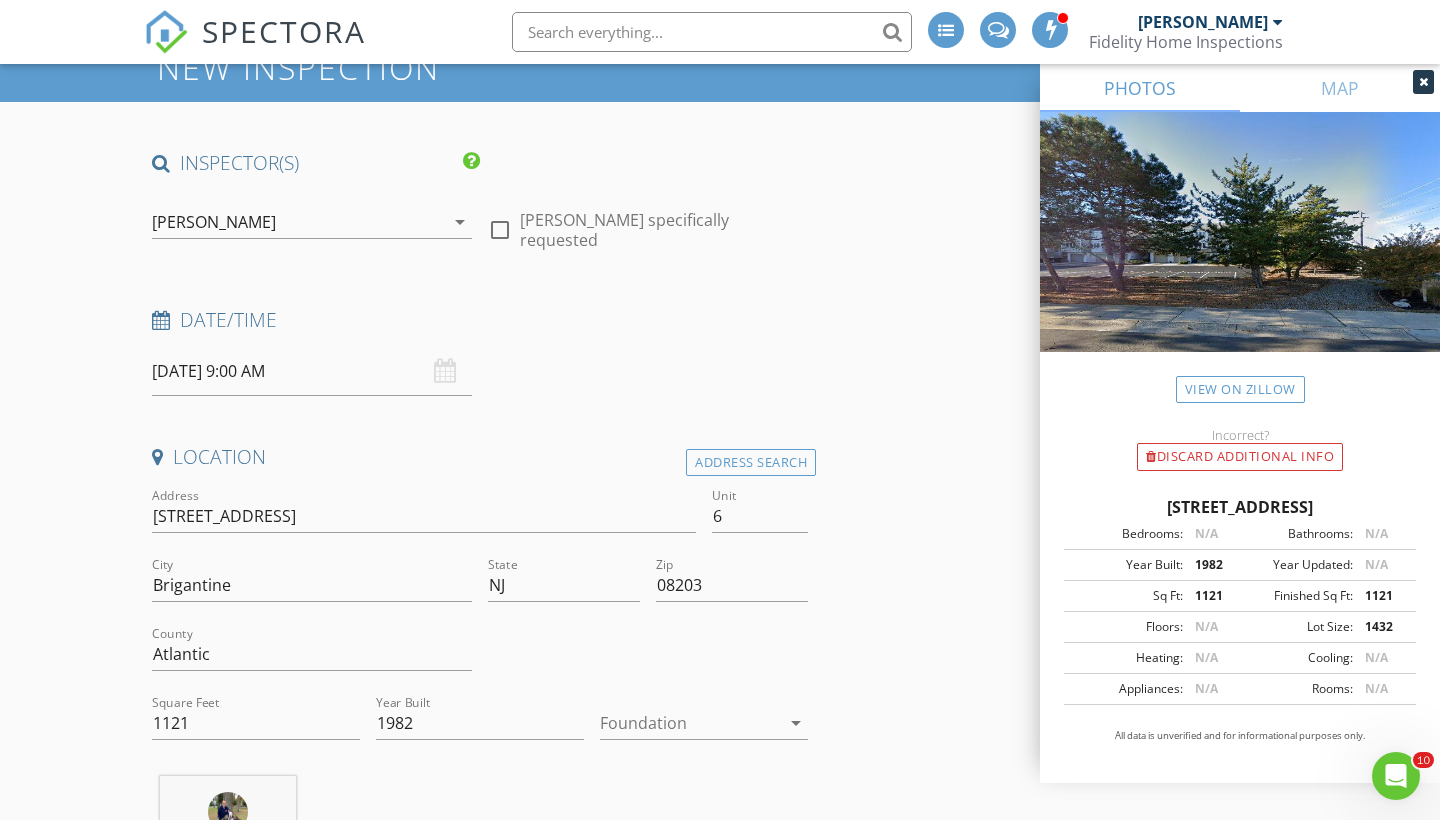 type 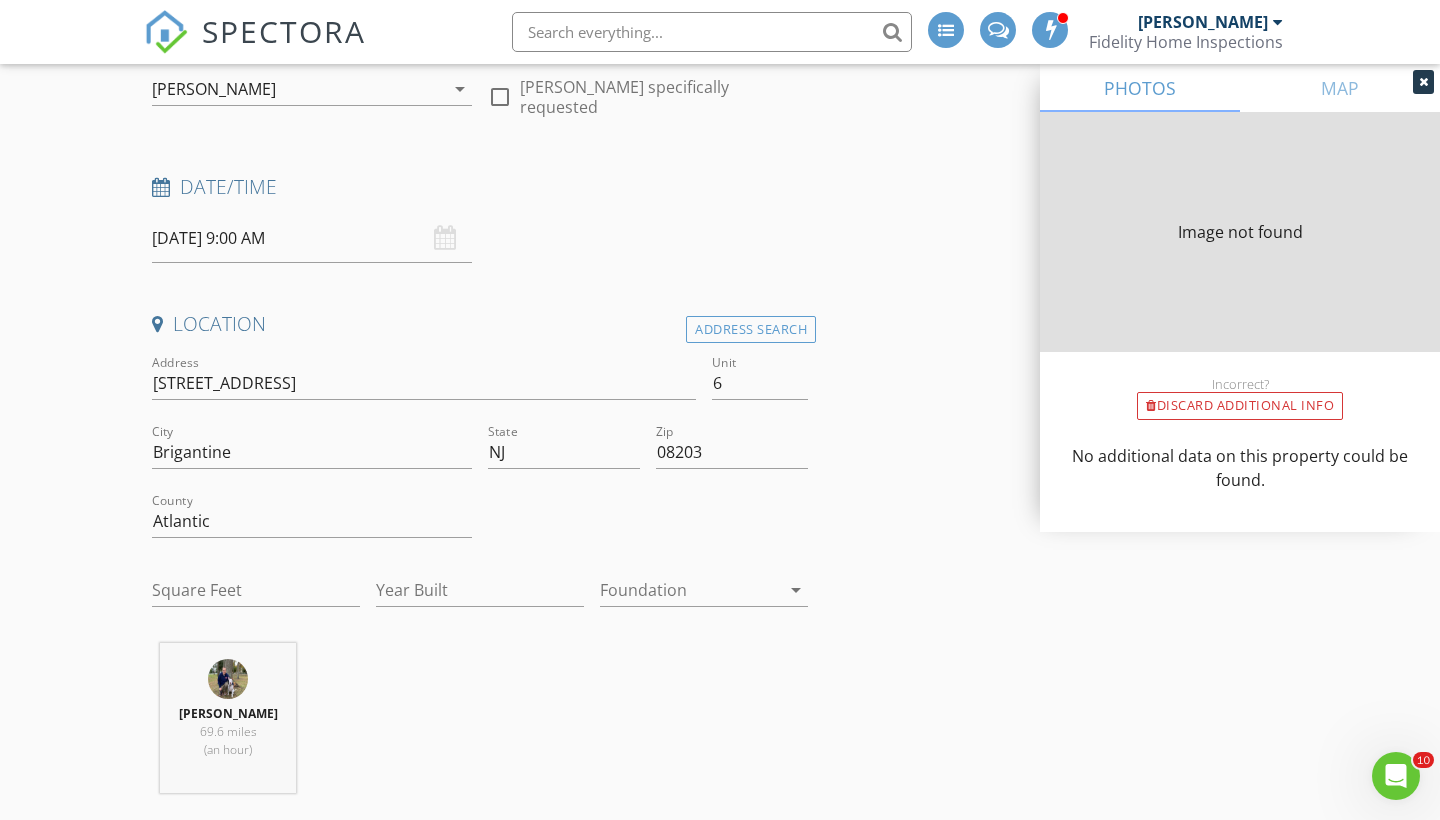 type on "1121" 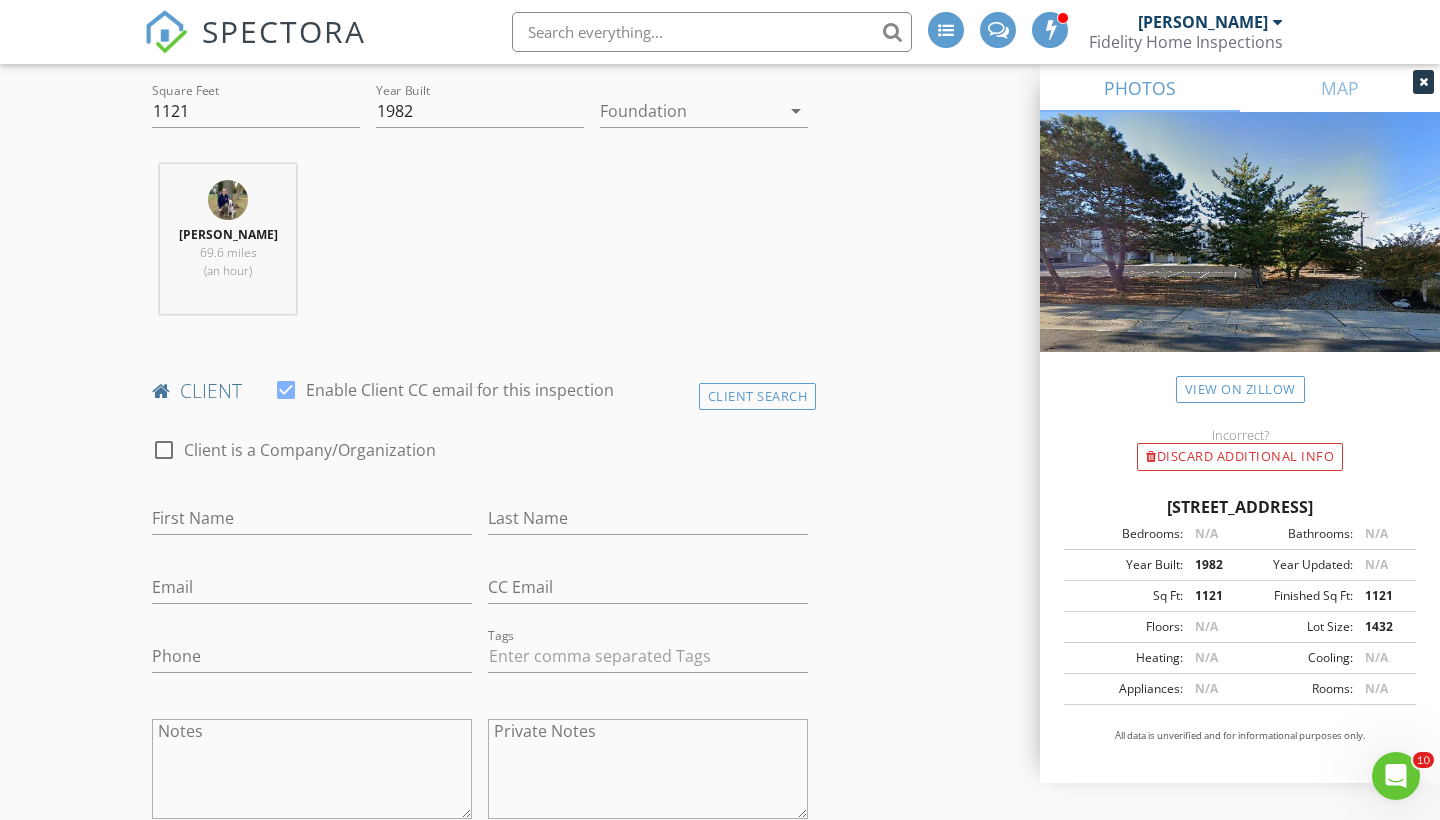scroll, scrollTop: 716, scrollLeft: 0, axis: vertical 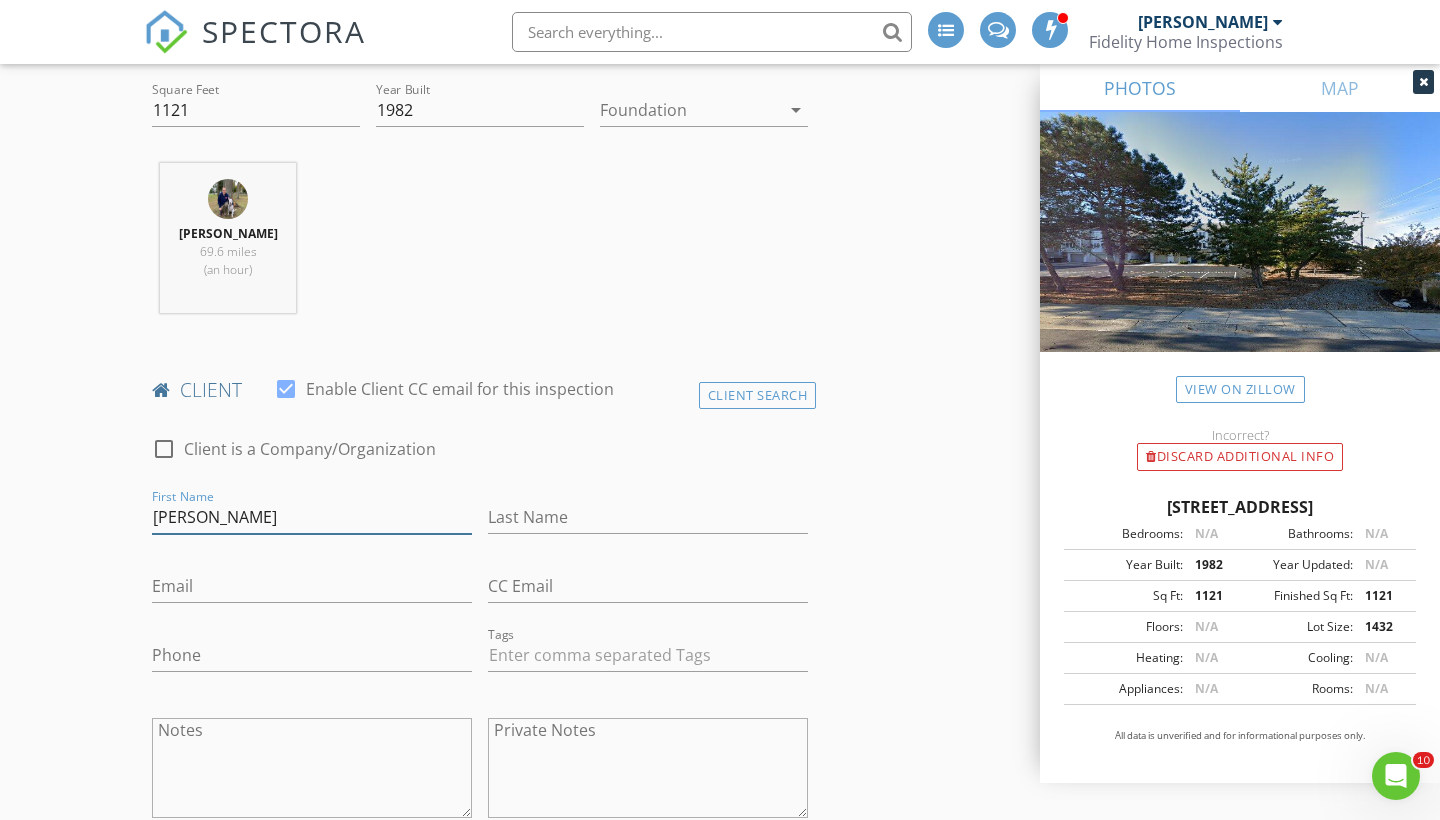 type on "[PERSON_NAME]" 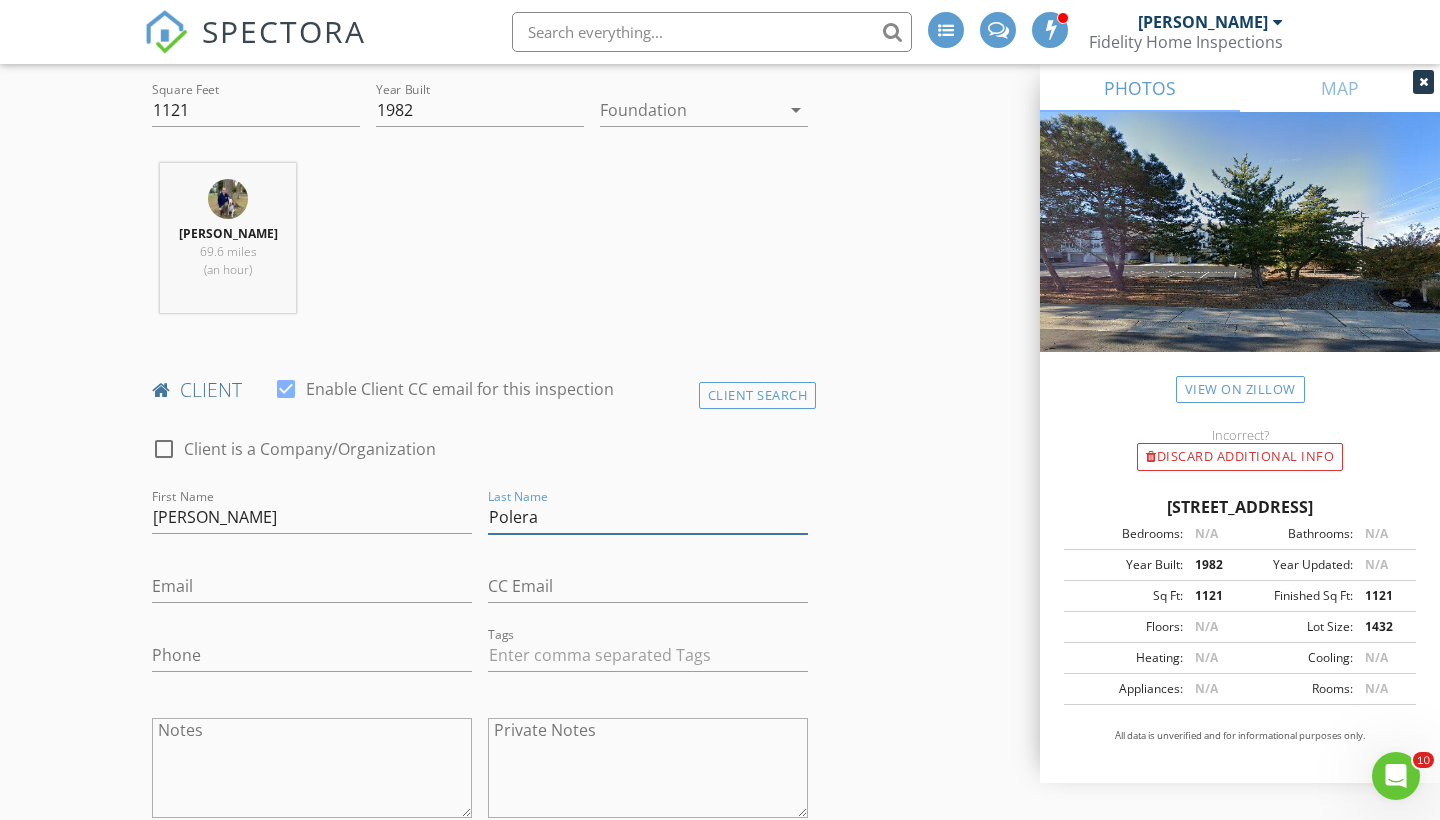 type on "Polera" 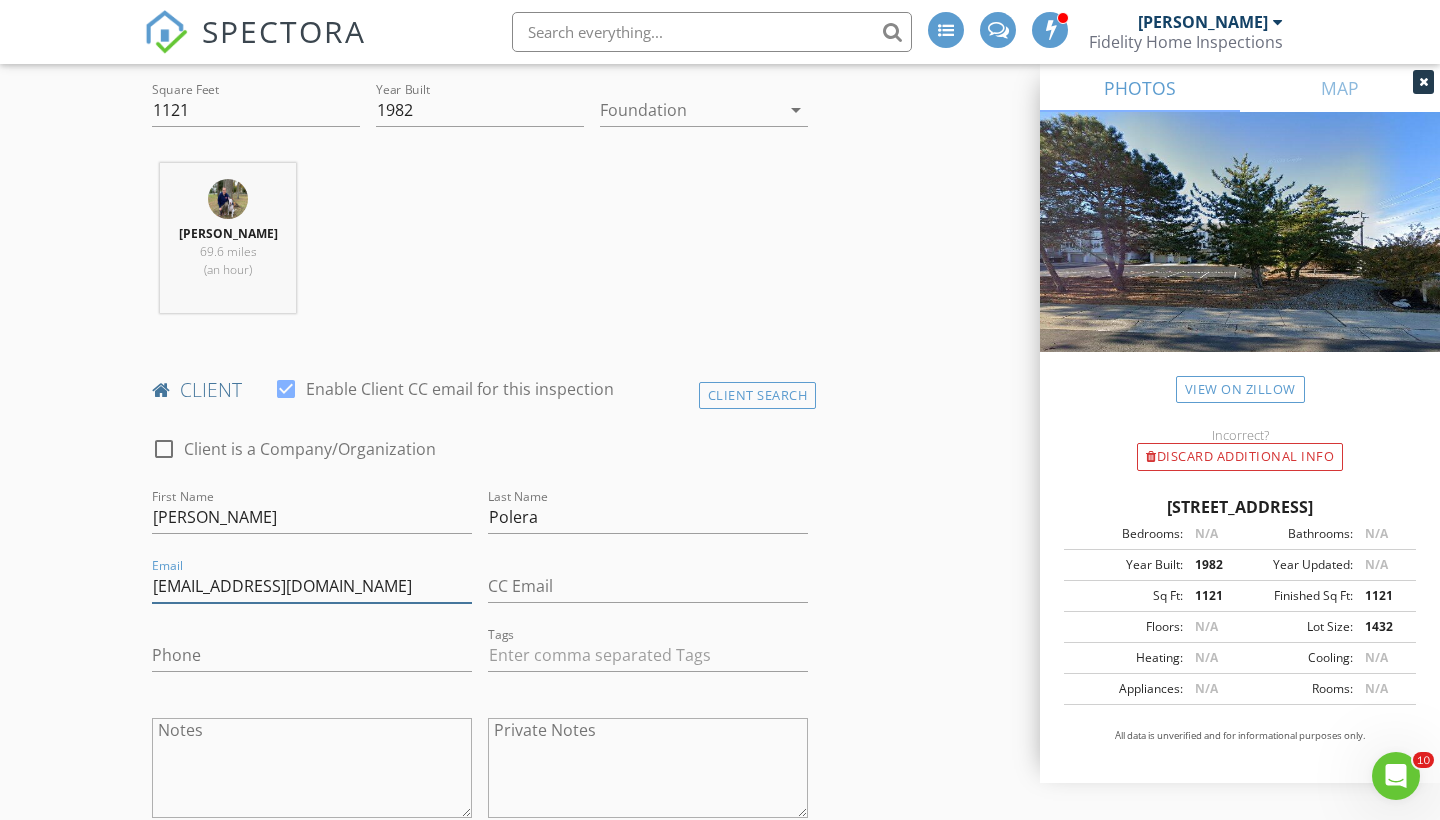 type on "[EMAIL_ADDRESS][DOMAIN_NAME]" 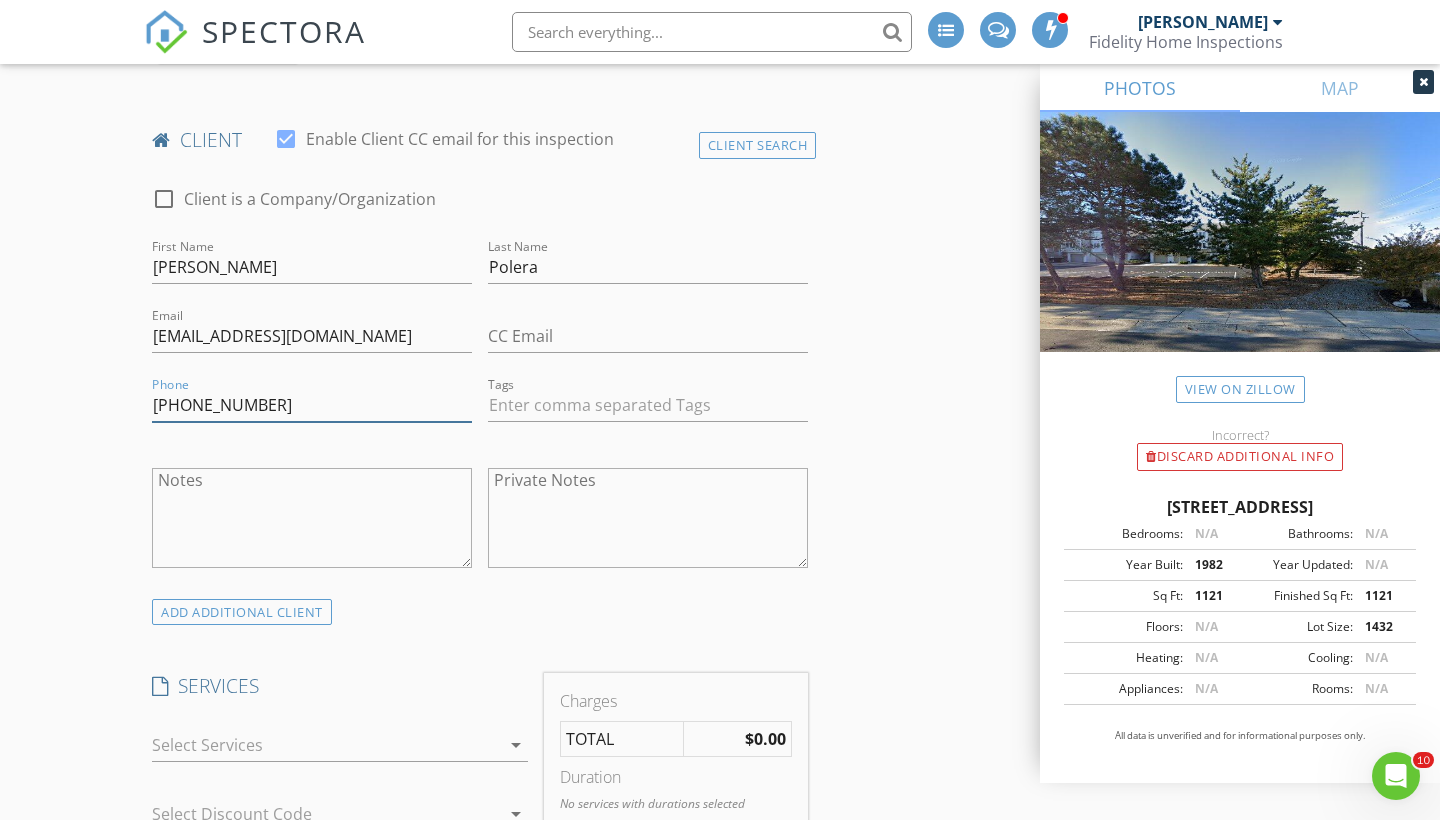 scroll, scrollTop: 967, scrollLeft: 0, axis: vertical 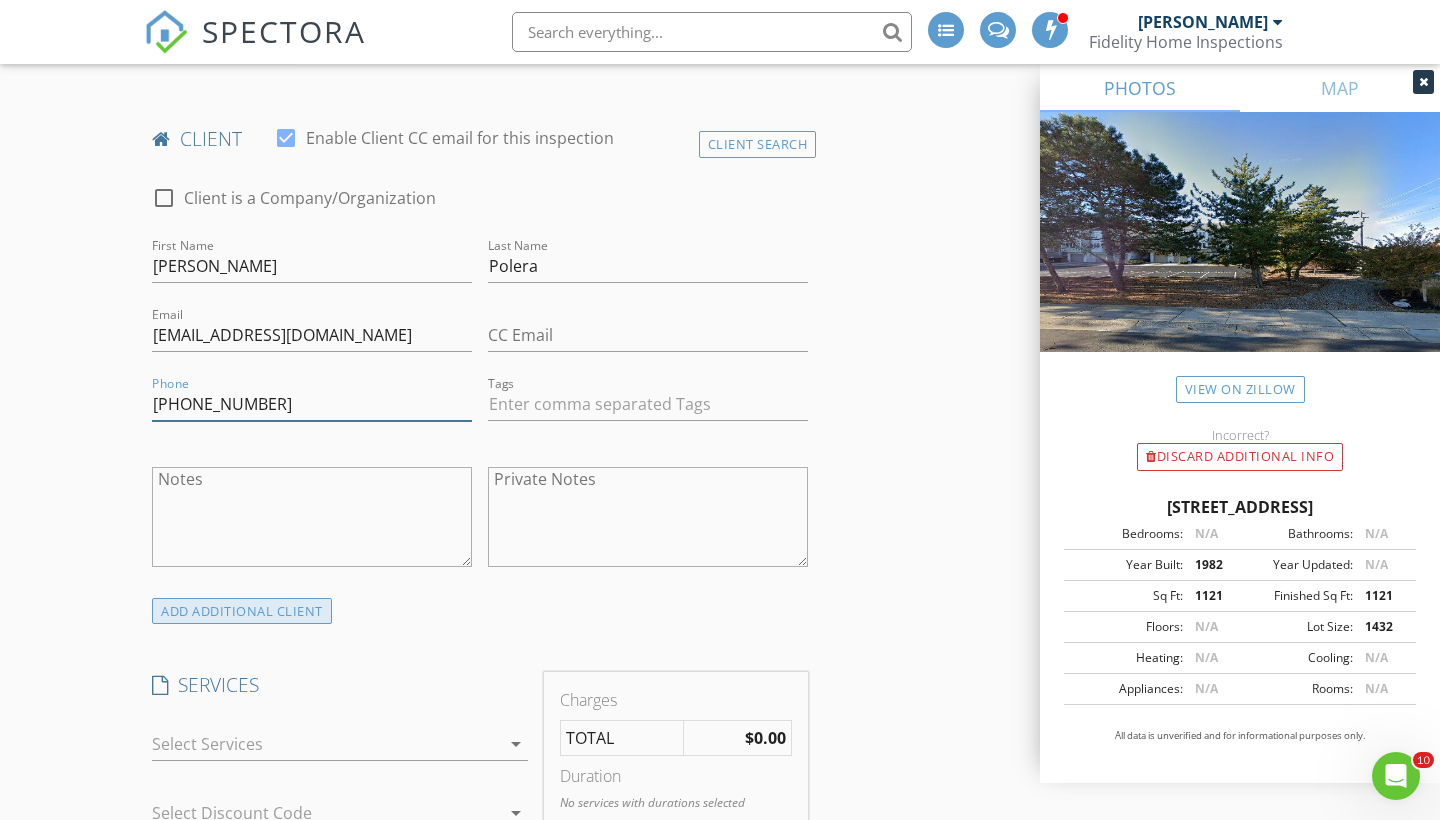 type on "[PHONE_NUMBER]" 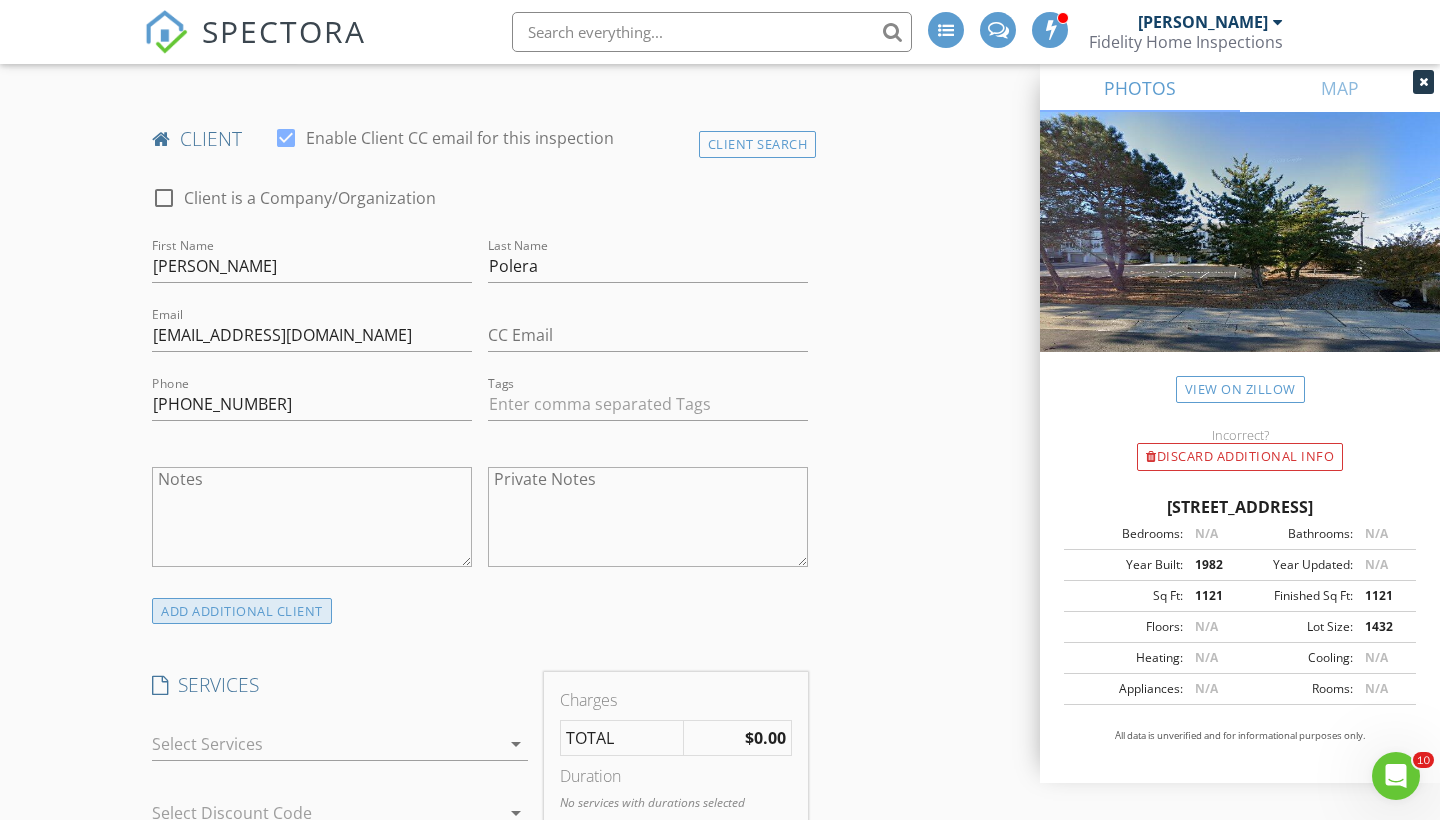 click on "ADD ADDITIONAL client" at bounding box center (242, 611) 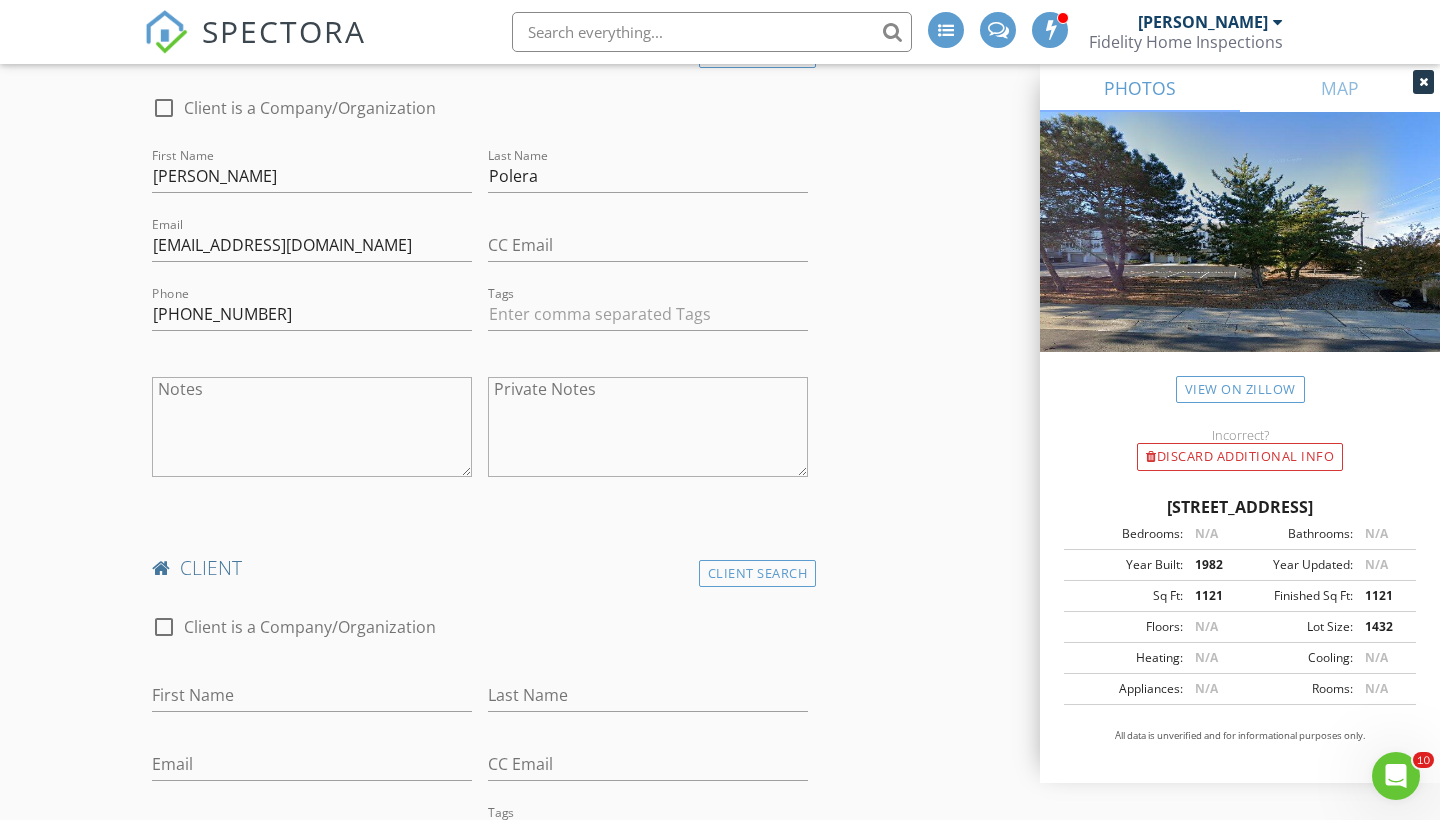 scroll, scrollTop: 1060, scrollLeft: 0, axis: vertical 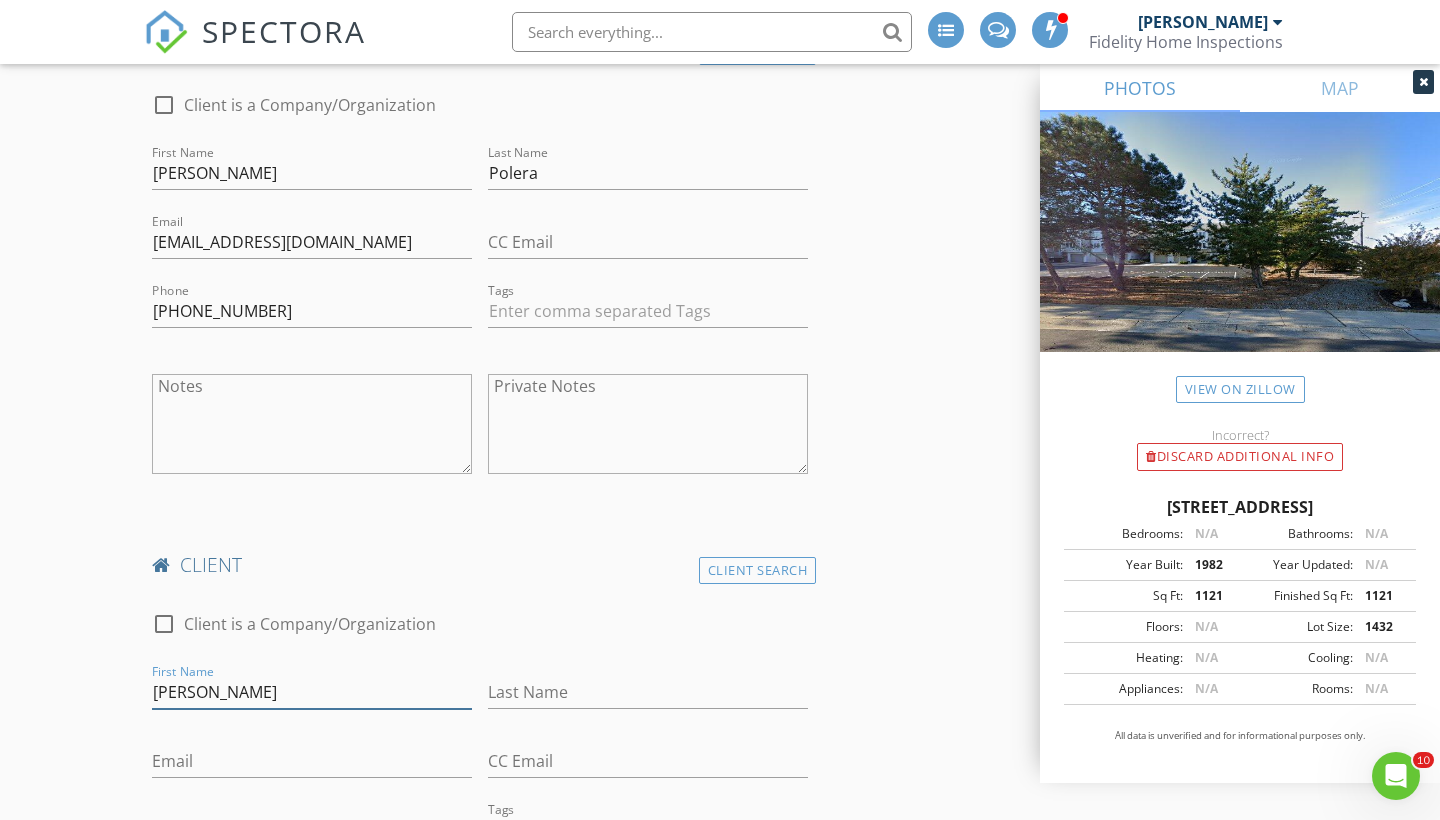 type on "[PERSON_NAME]" 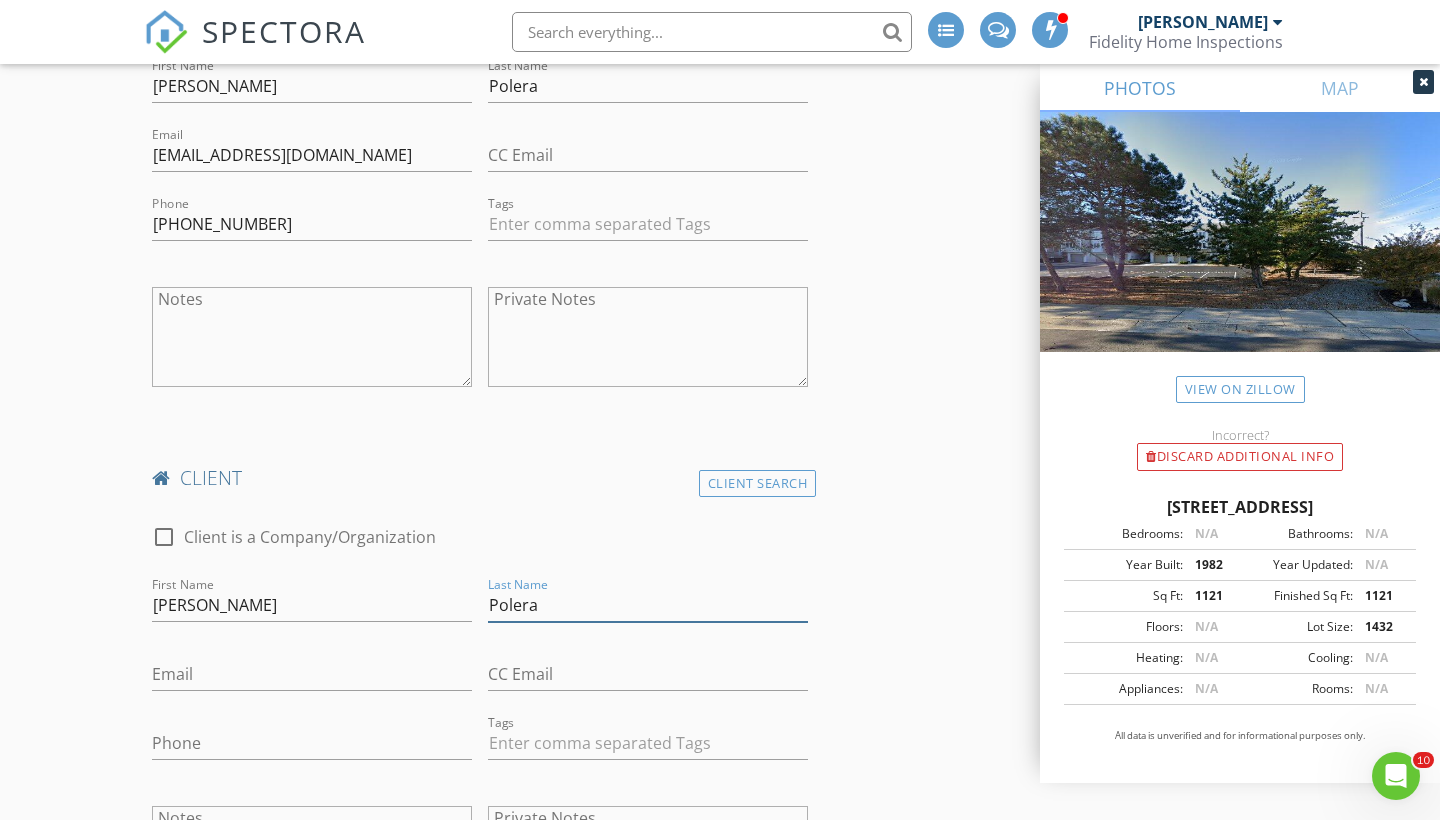 scroll, scrollTop: 1148, scrollLeft: 0, axis: vertical 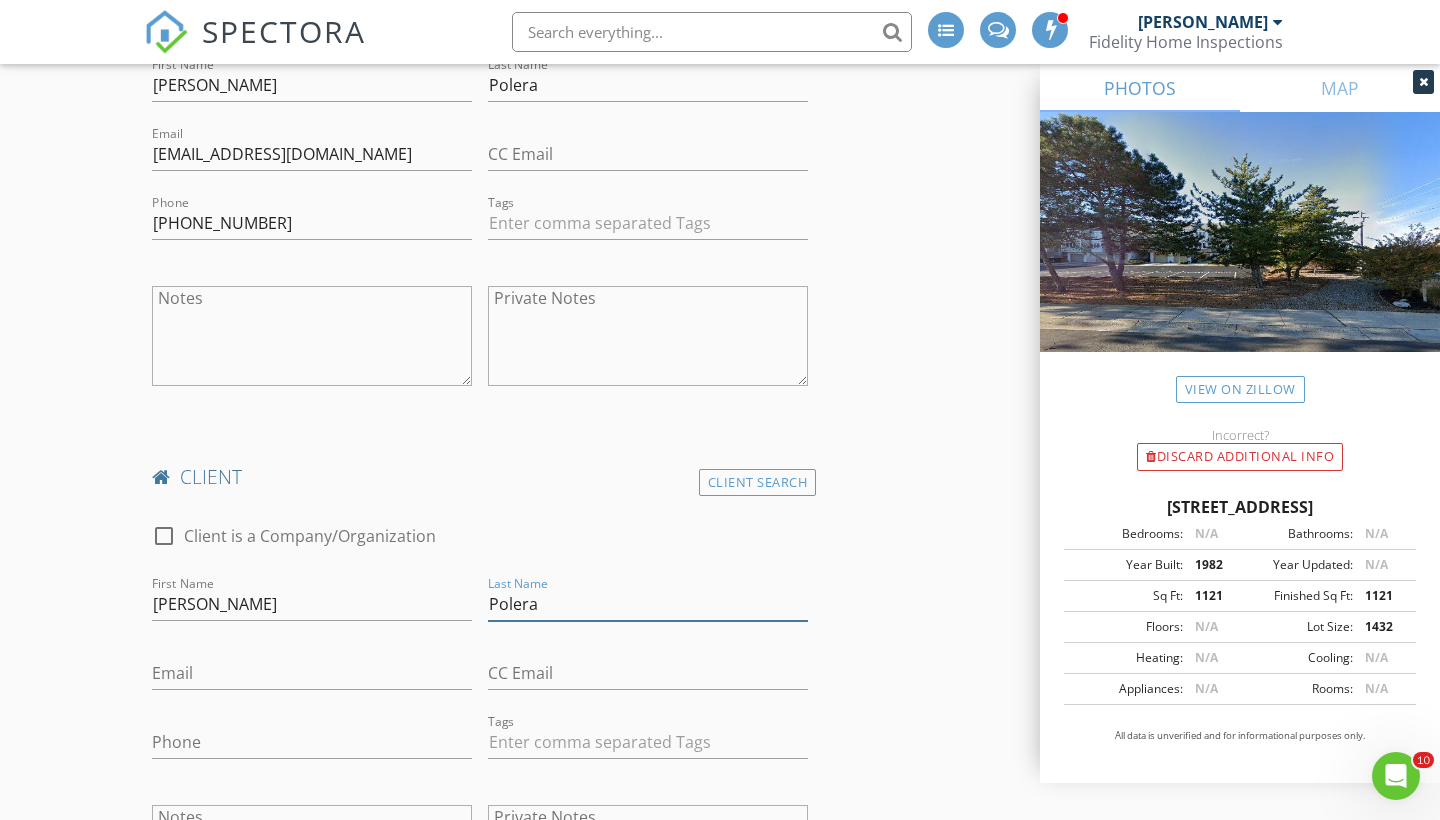 type on "Polera" 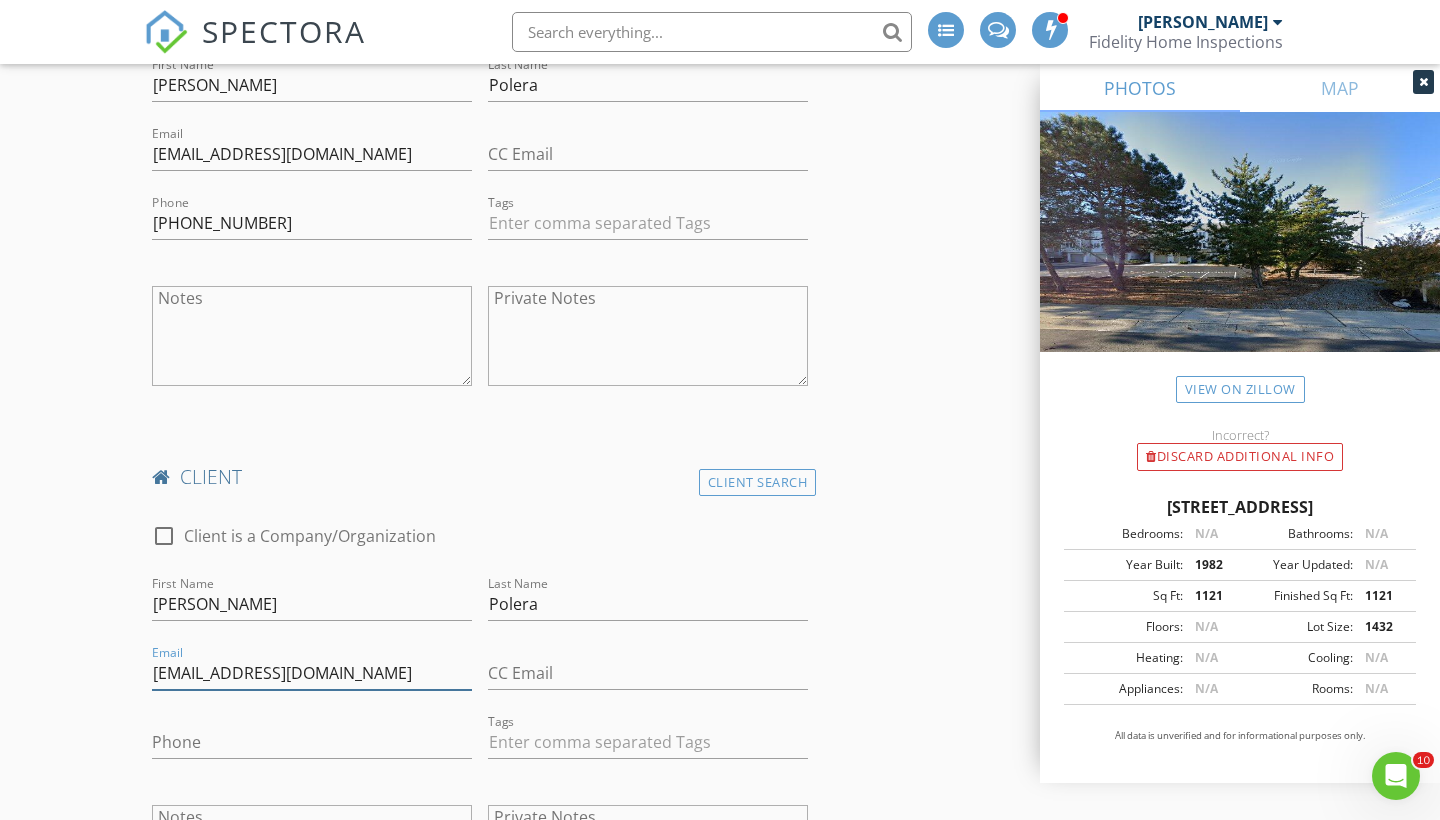 type on "[EMAIL_ADDRESS][DOMAIN_NAME]" 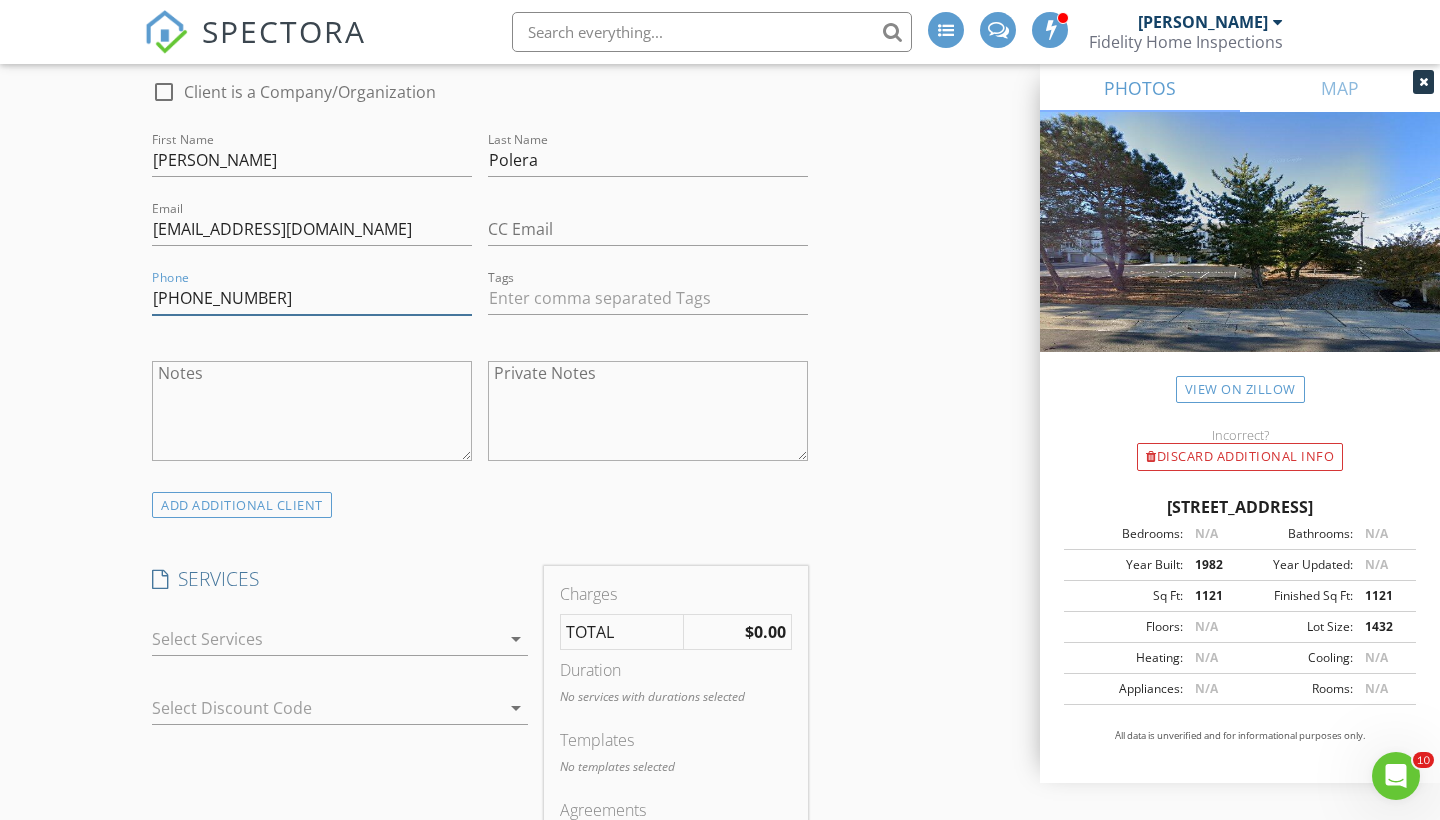 scroll, scrollTop: 1602, scrollLeft: 0, axis: vertical 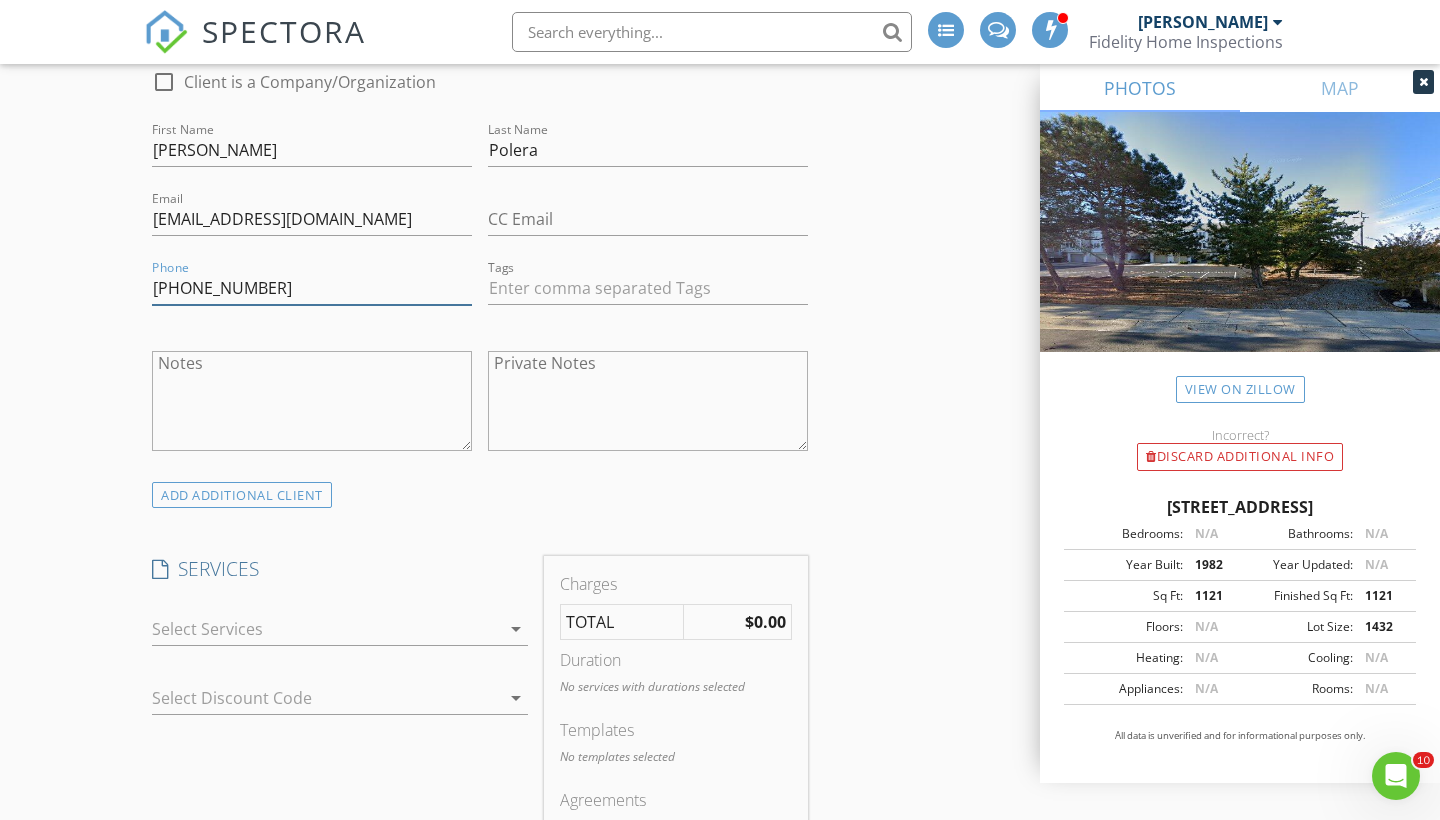 type on "[PHONE_NUMBER]" 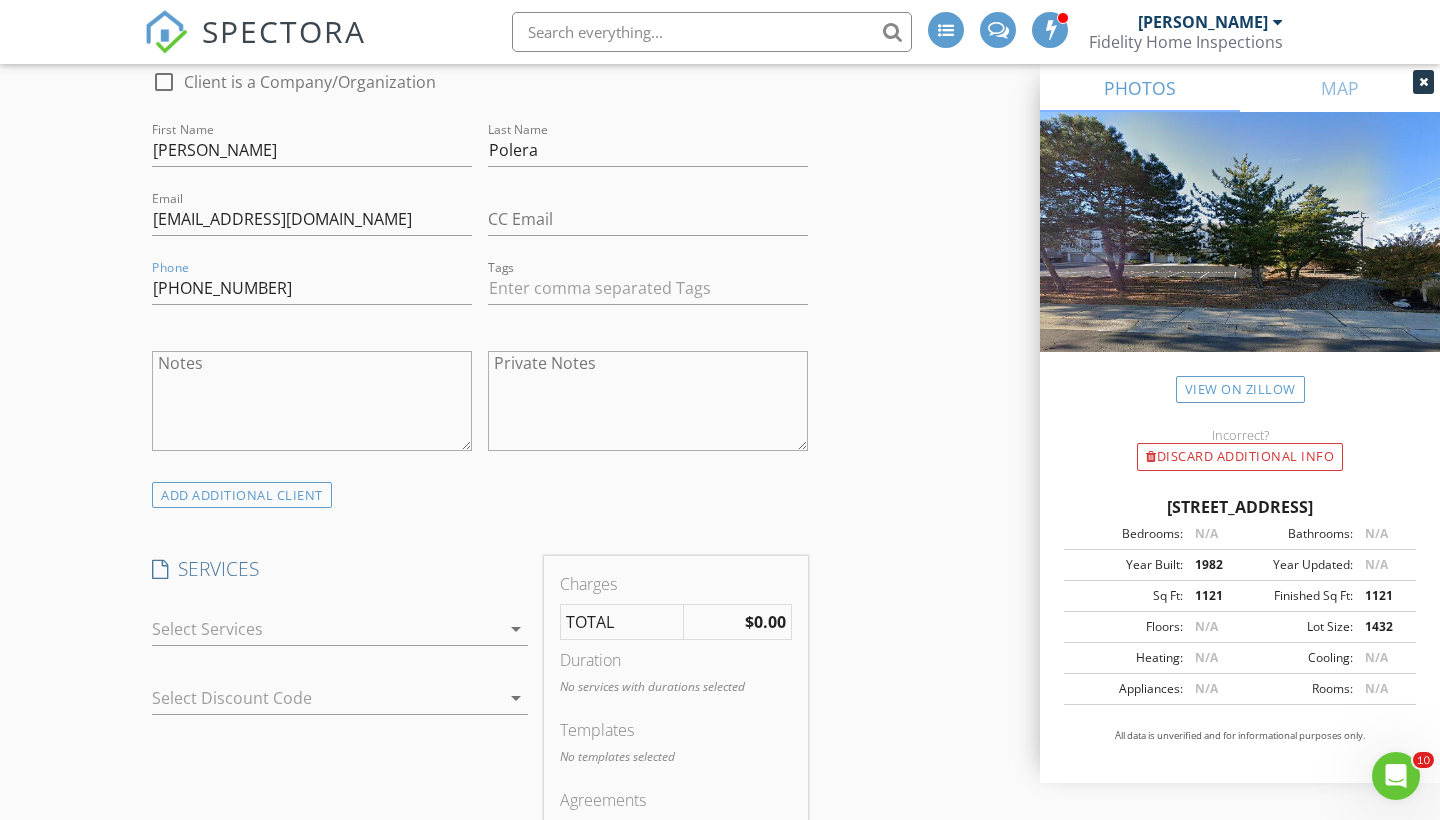 click at bounding box center (326, 629) 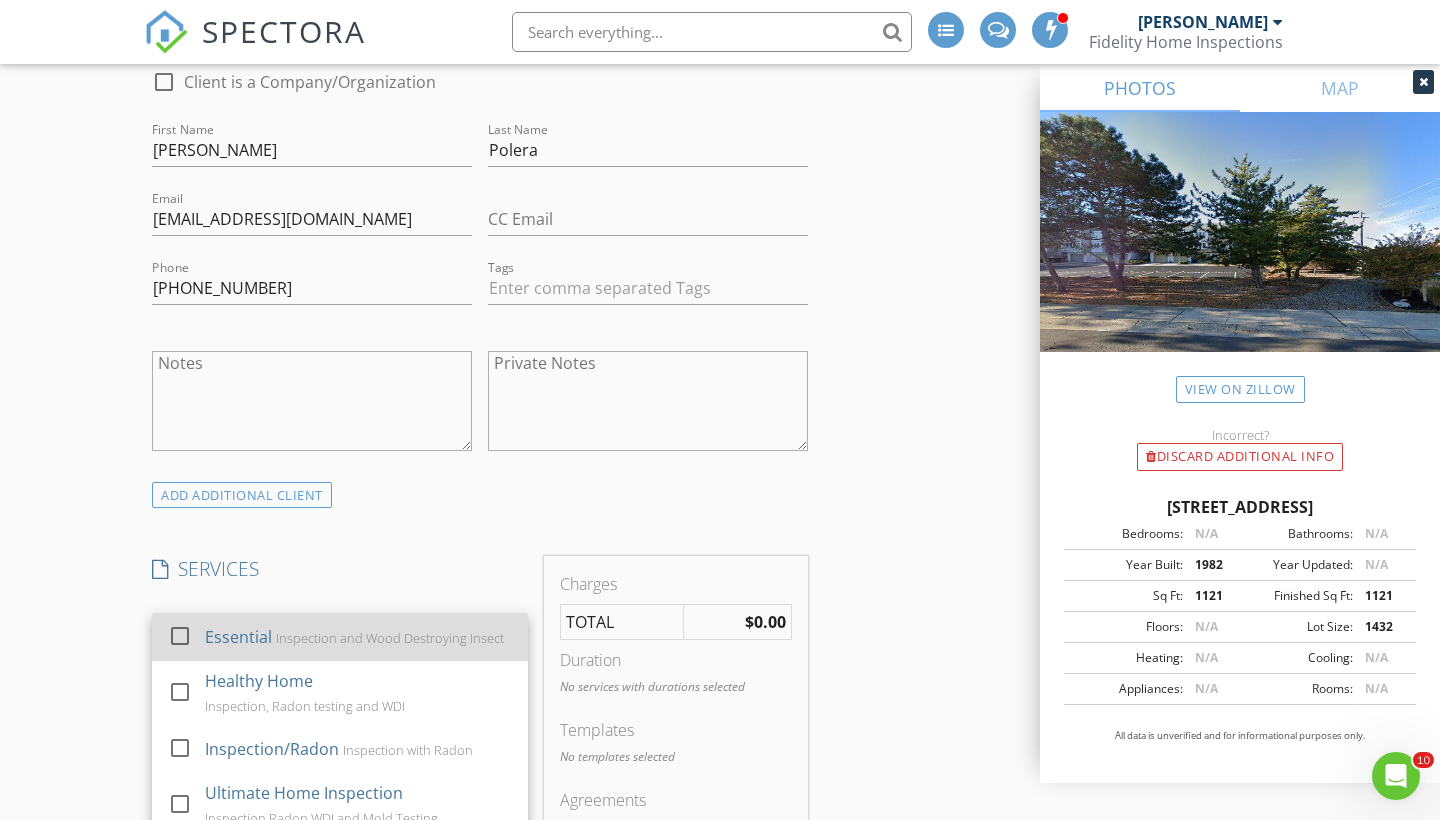 click on "Essential" at bounding box center [238, 637] 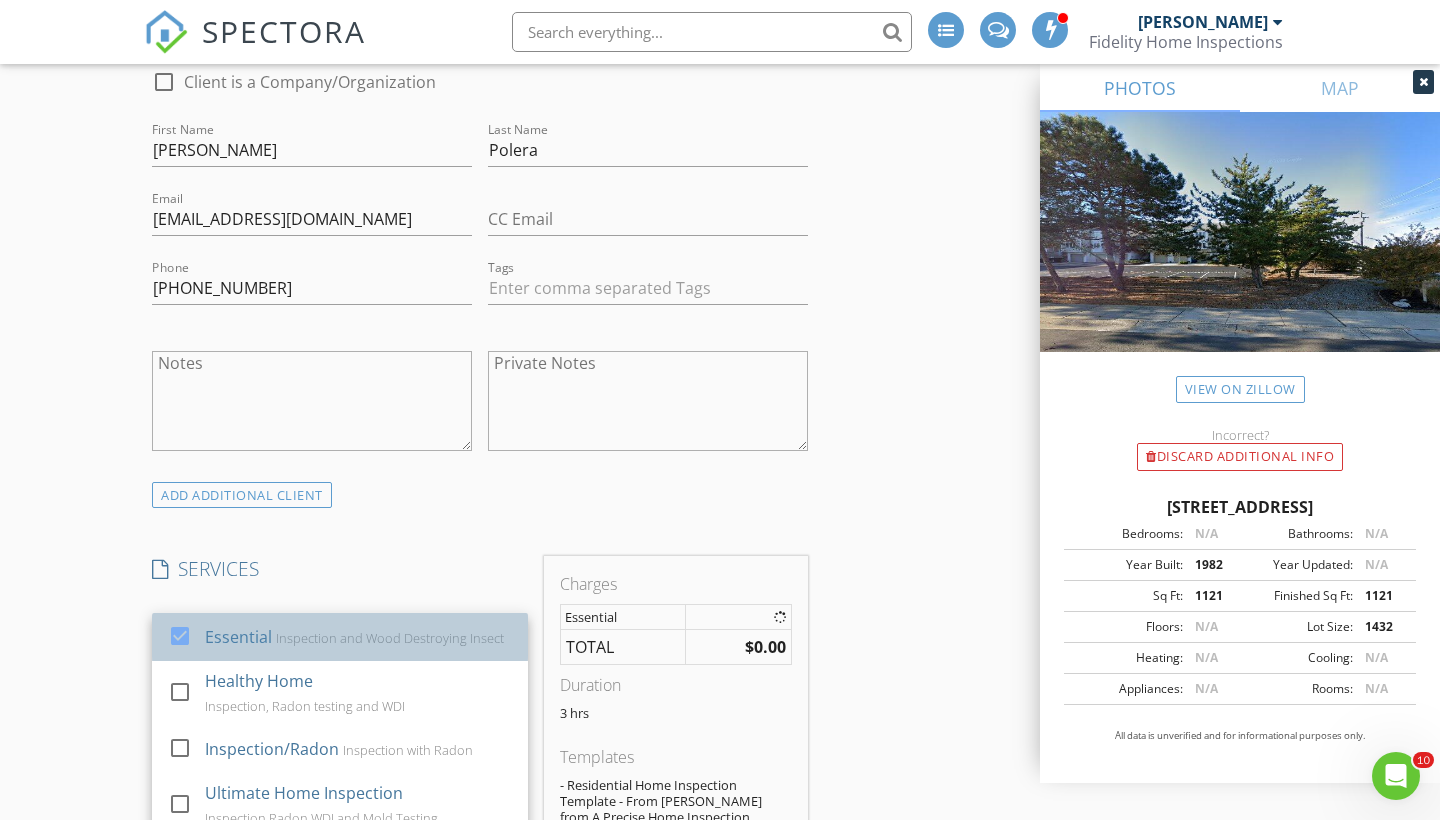 checkbox on "true" 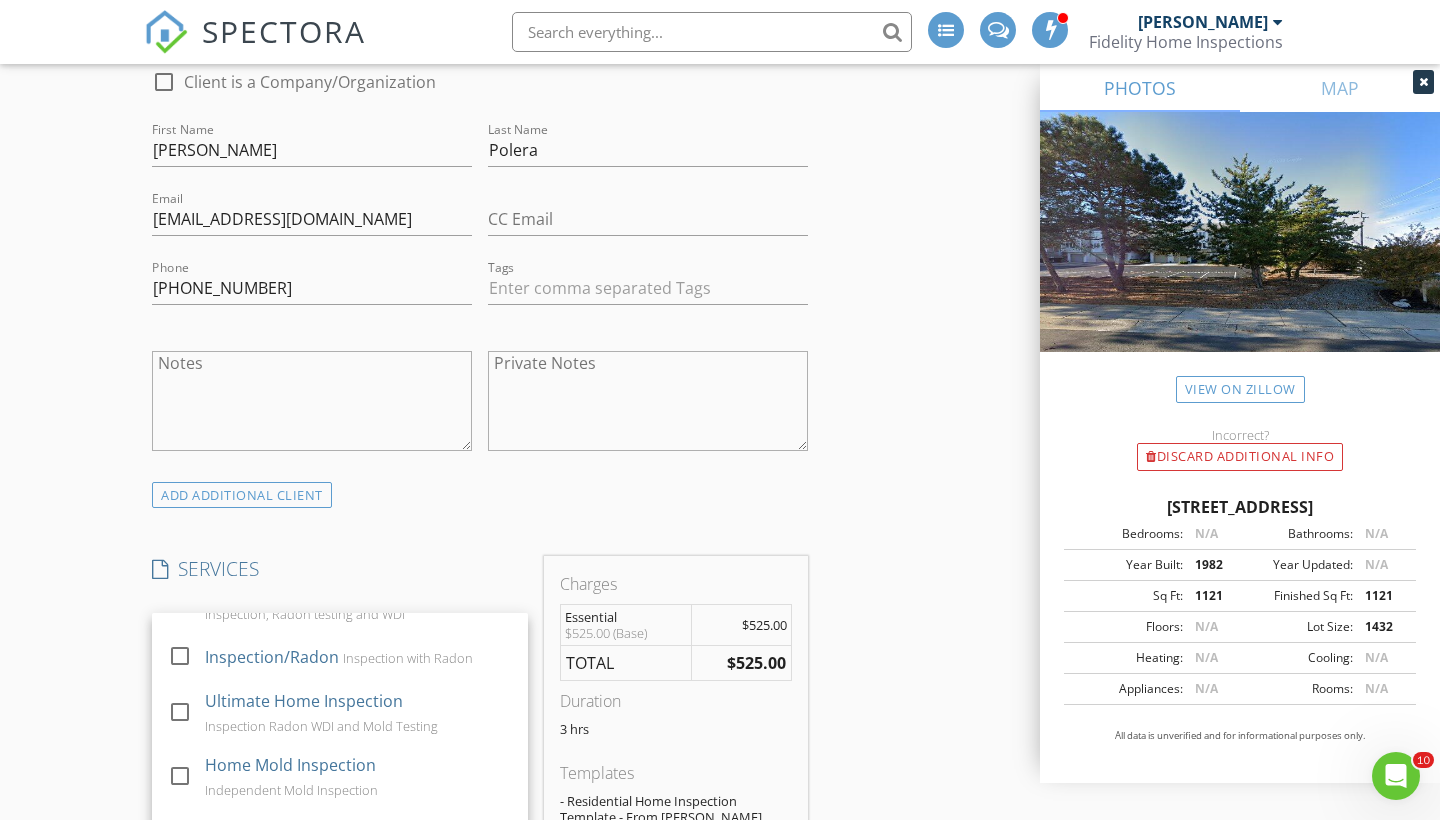 scroll, scrollTop: 93, scrollLeft: 0, axis: vertical 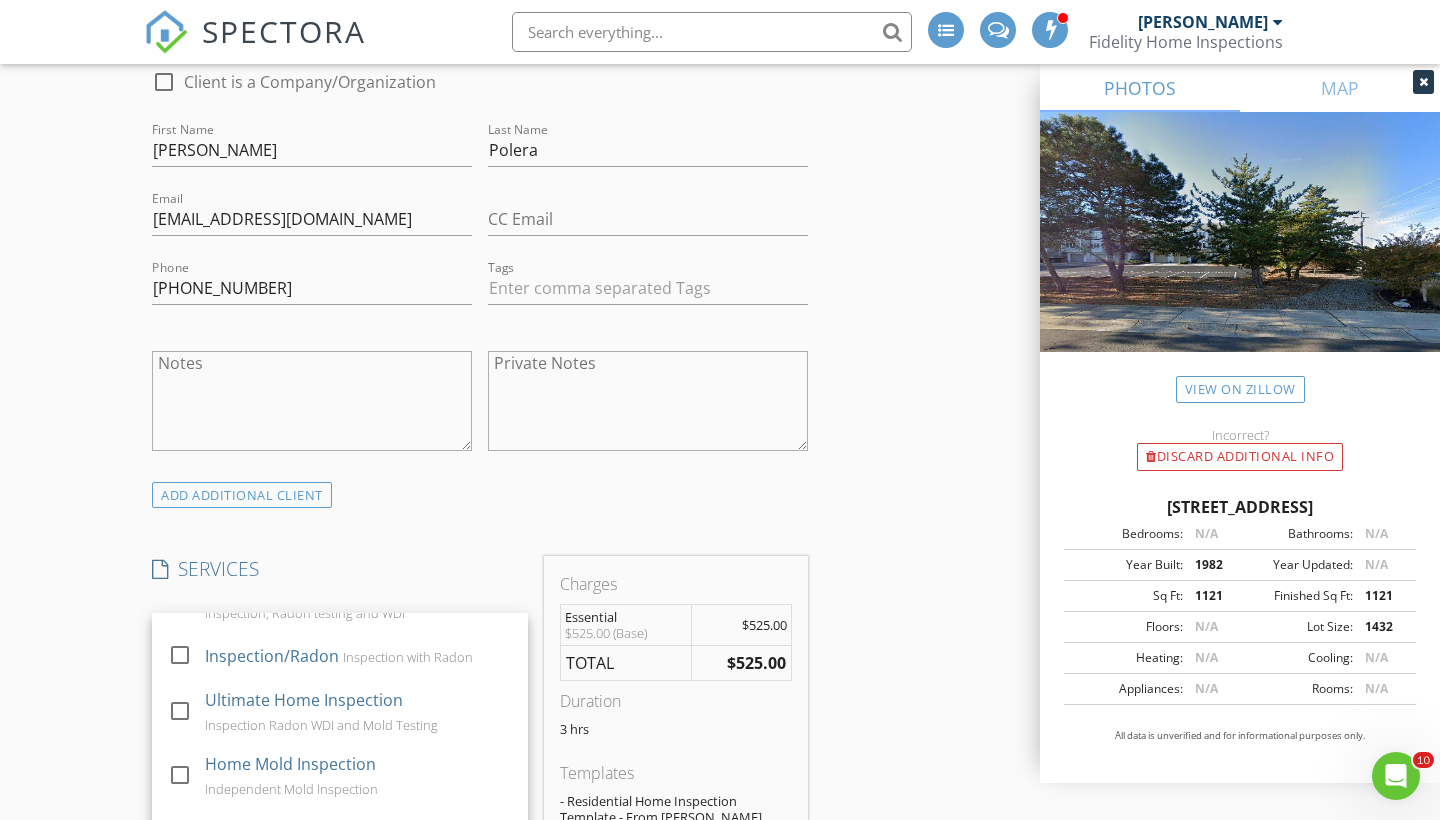 click on "INSPECTOR(S)
check_box   Daniel Deichman   PRIMARY   Daniel Deichman arrow_drop_down   check_box_outline_blank Daniel Deichman specifically requested
Date/Time
07/14/2025 9:00 AM
Location
Address Search       Address 6 Surfside Rd   Unit 6   City Brigantine   State NJ   Zip 08203   County Atlantic     Square Feet 1121   Year Built 1982   Foundation arrow_drop_down     Daniel Deichman     69.6 miles     (an hour)
client
check_box Enable Client CC email for this inspection   Client Search     check_box_outline_blank Client is a Company/Organization     First Name Frank   Last Name Polera   Email fdpolera@yahoo.com   CC Email   Phone 732-966-0014         Tags         Notes   Private Notes
client
Client Search     check_box_outline_blank Client is a Company/Organization     First Name Roseanne   Last Name Polera   Email     Phone" at bounding box center (480, 774) 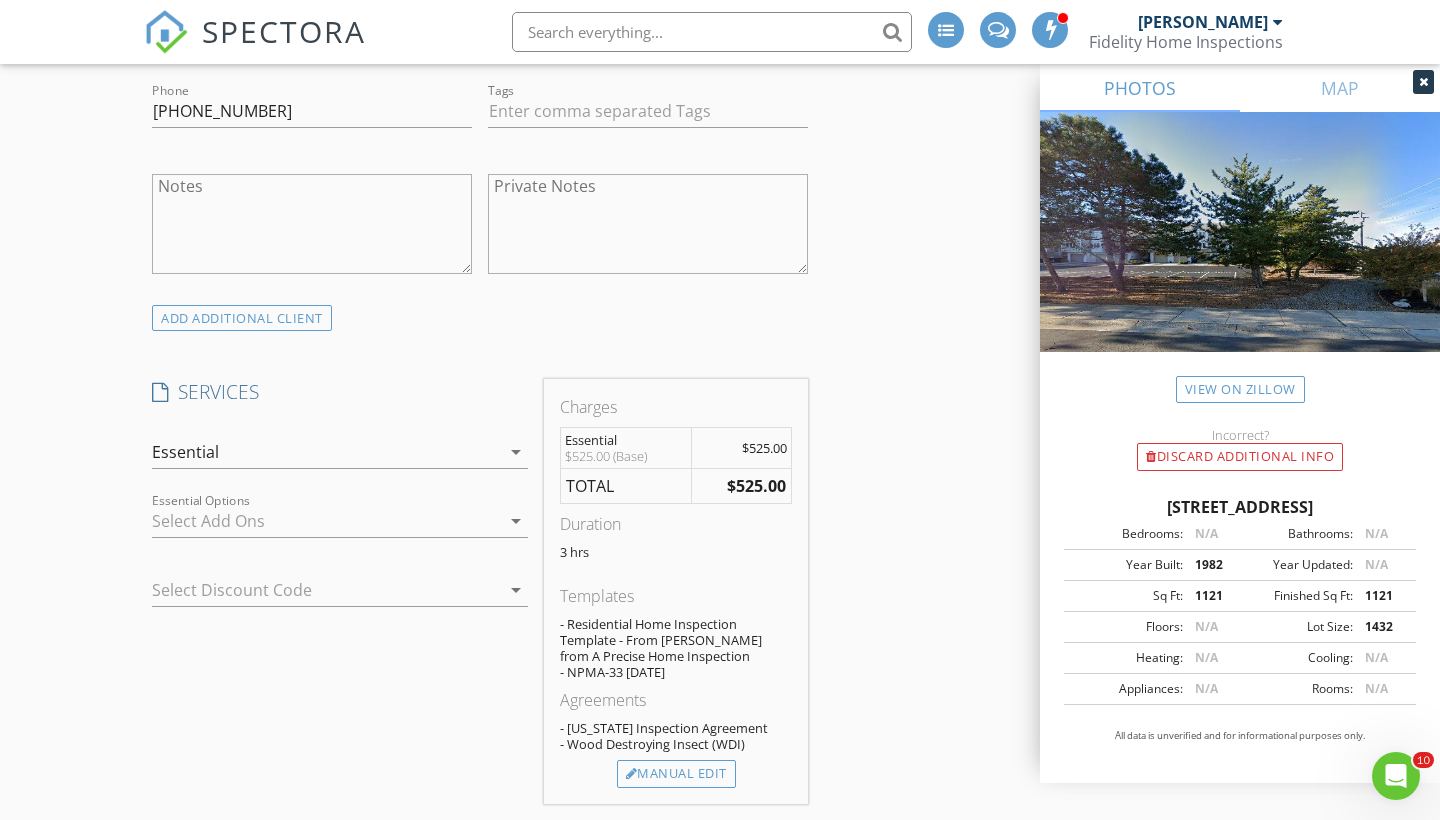 scroll, scrollTop: 1856, scrollLeft: 0, axis: vertical 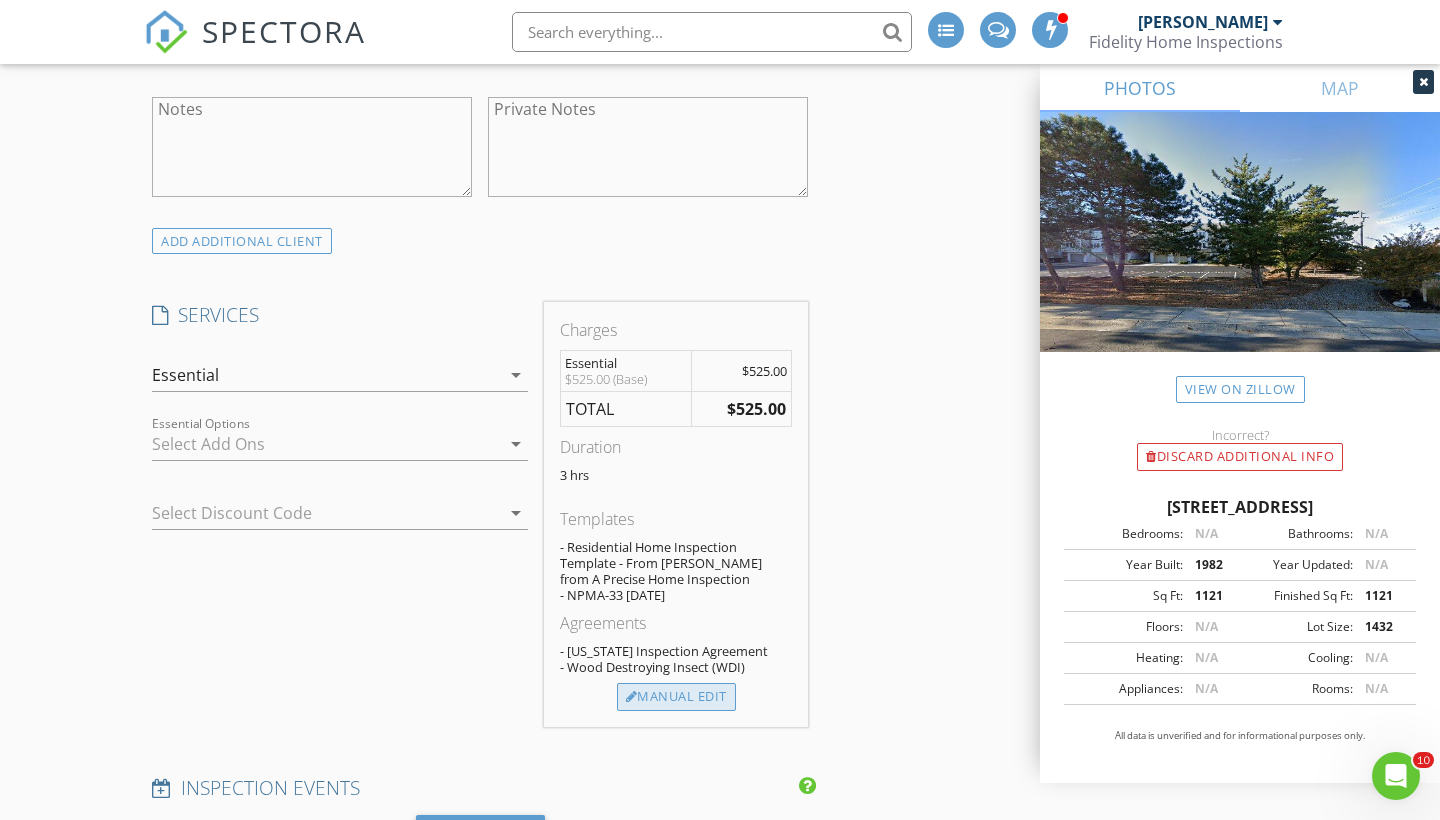 click on "Manual Edit" at bounding box center (676, 697) 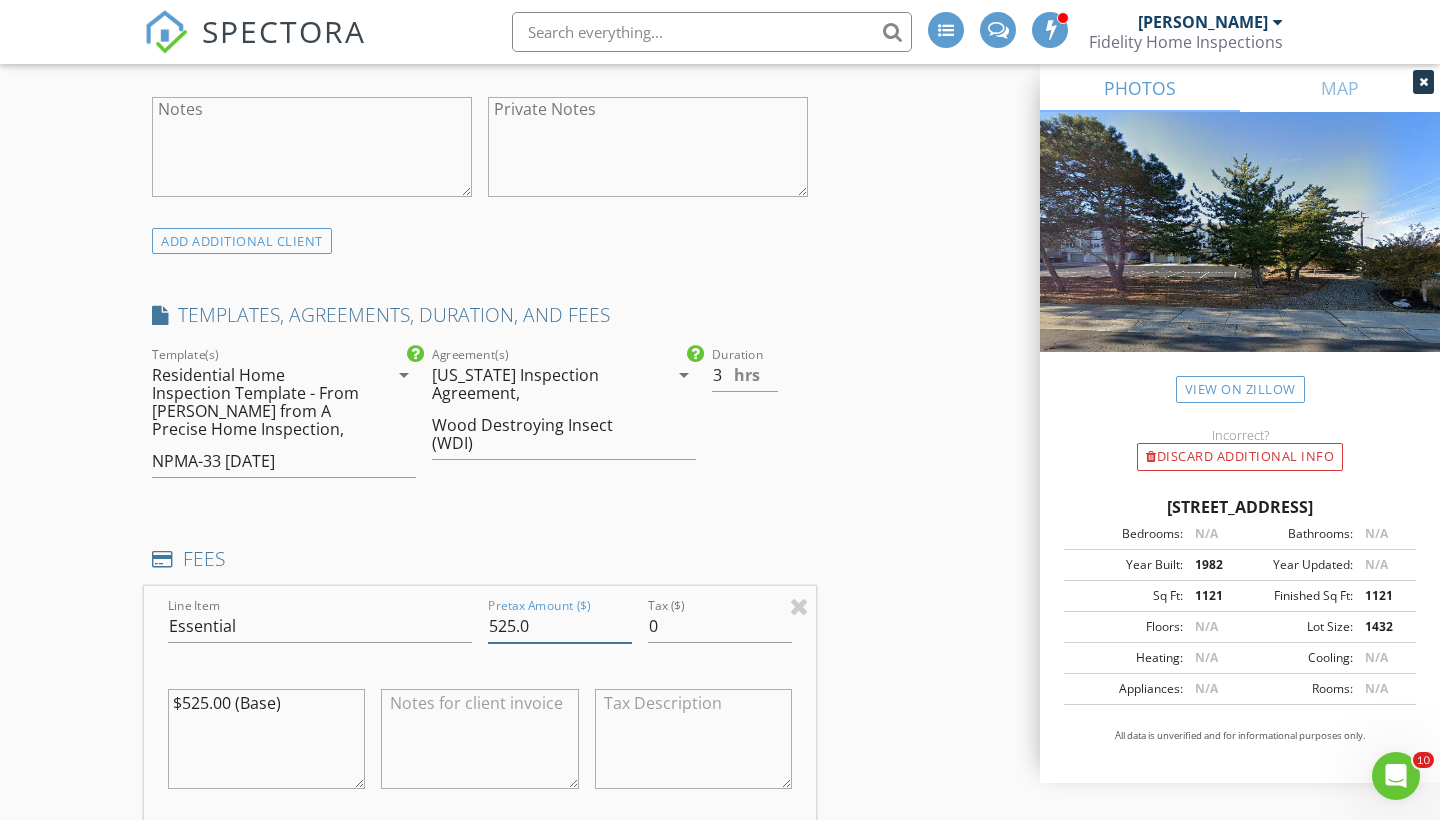 click on "525.0" at bounding box center (560, 626) 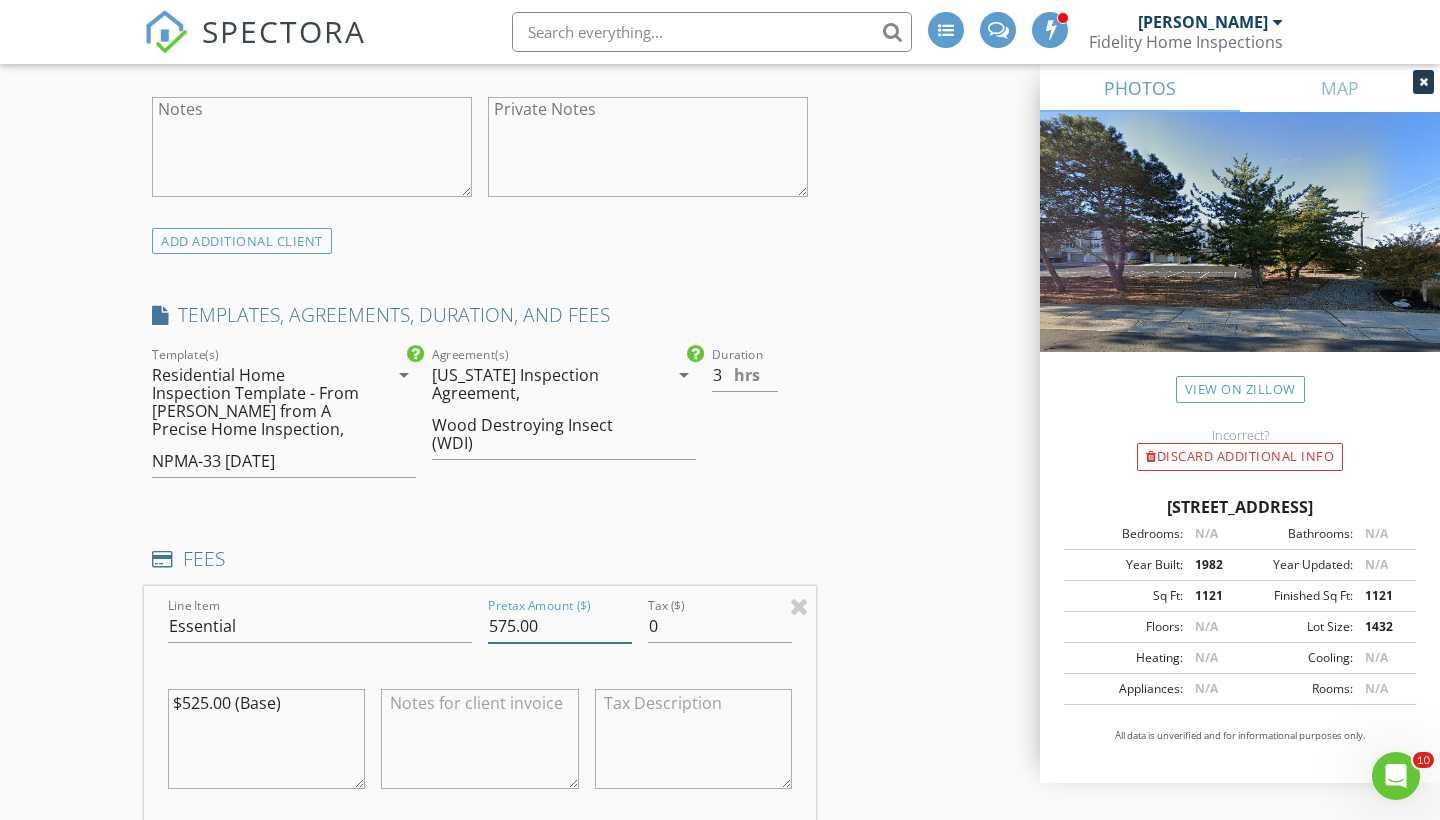 type on "575.00" 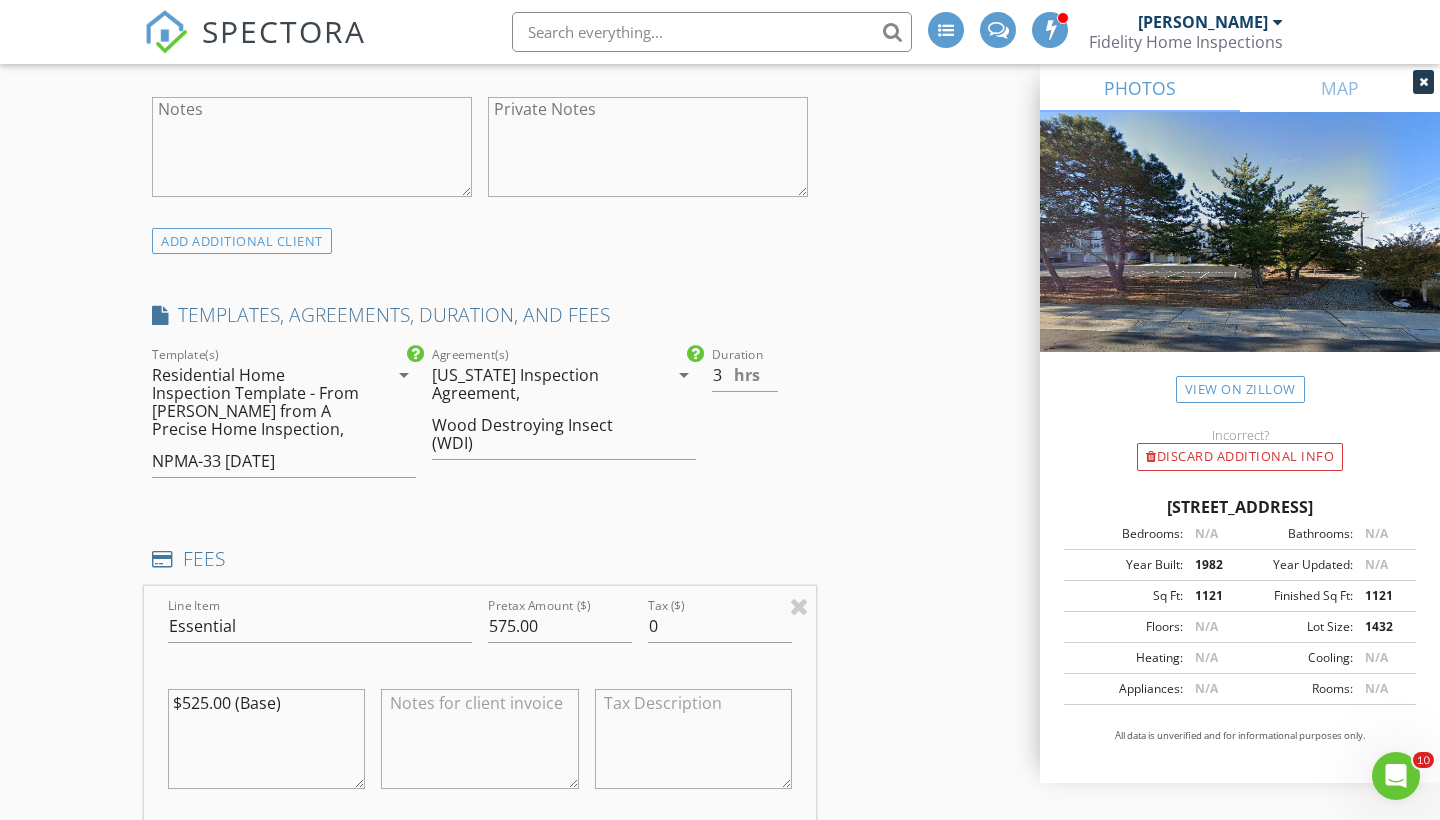 drag, startPoint x: 298, startPoint y: 697, endPoint x: 164, endPoint y: 695, distance: 134.01492 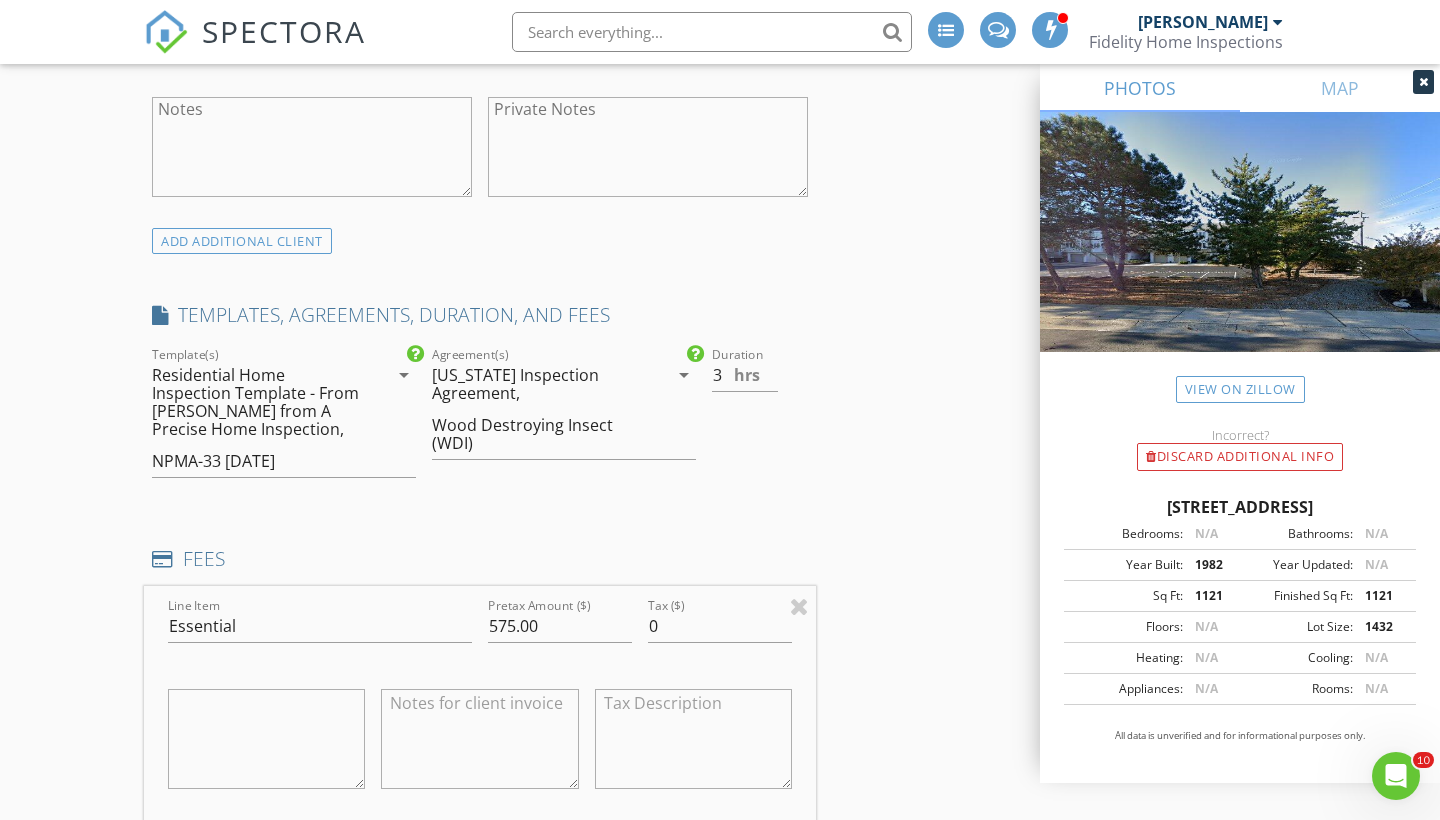 type 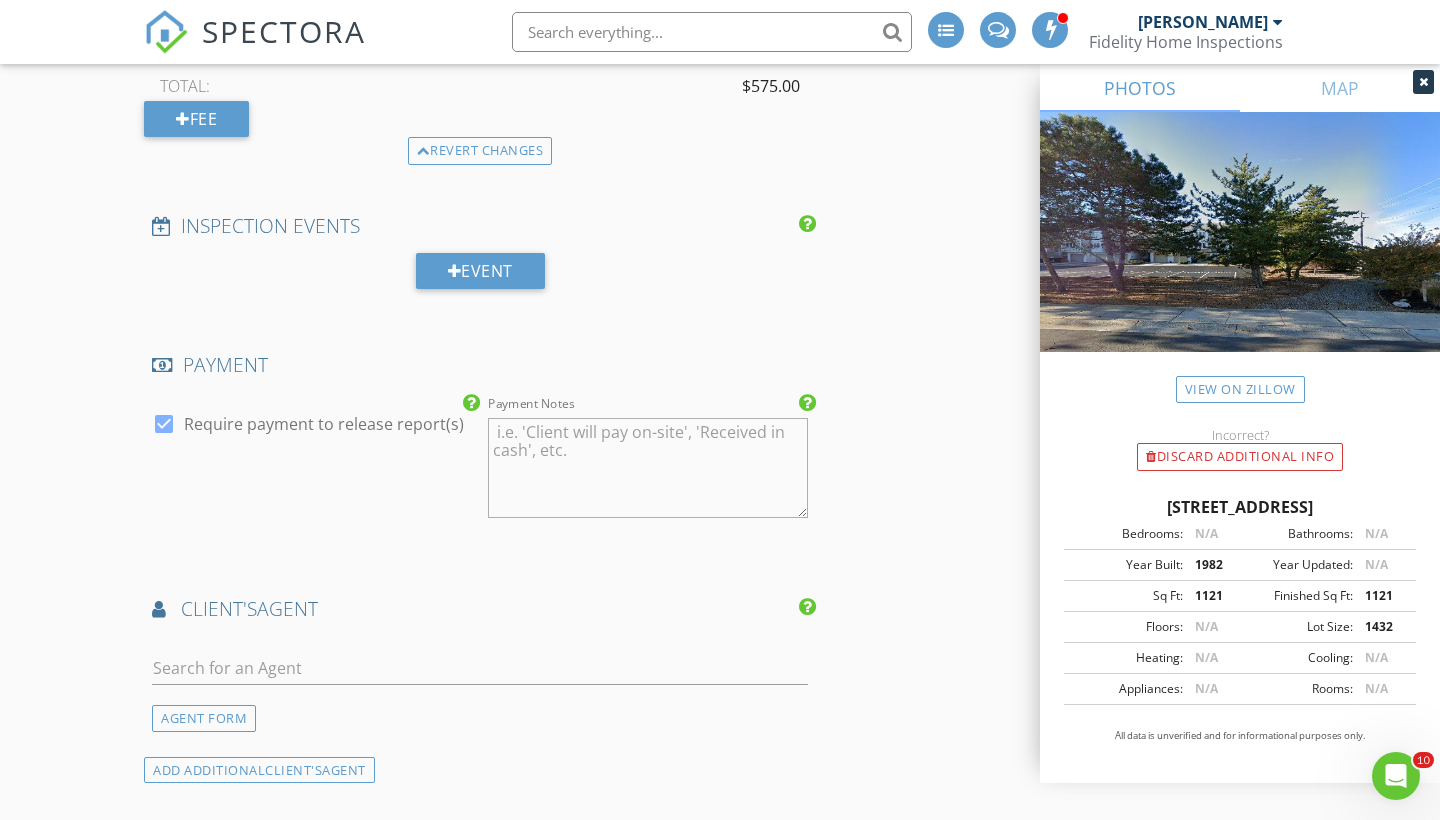 scroll, scrollTop: 2667, scrollLeft: 0, axis: vertical 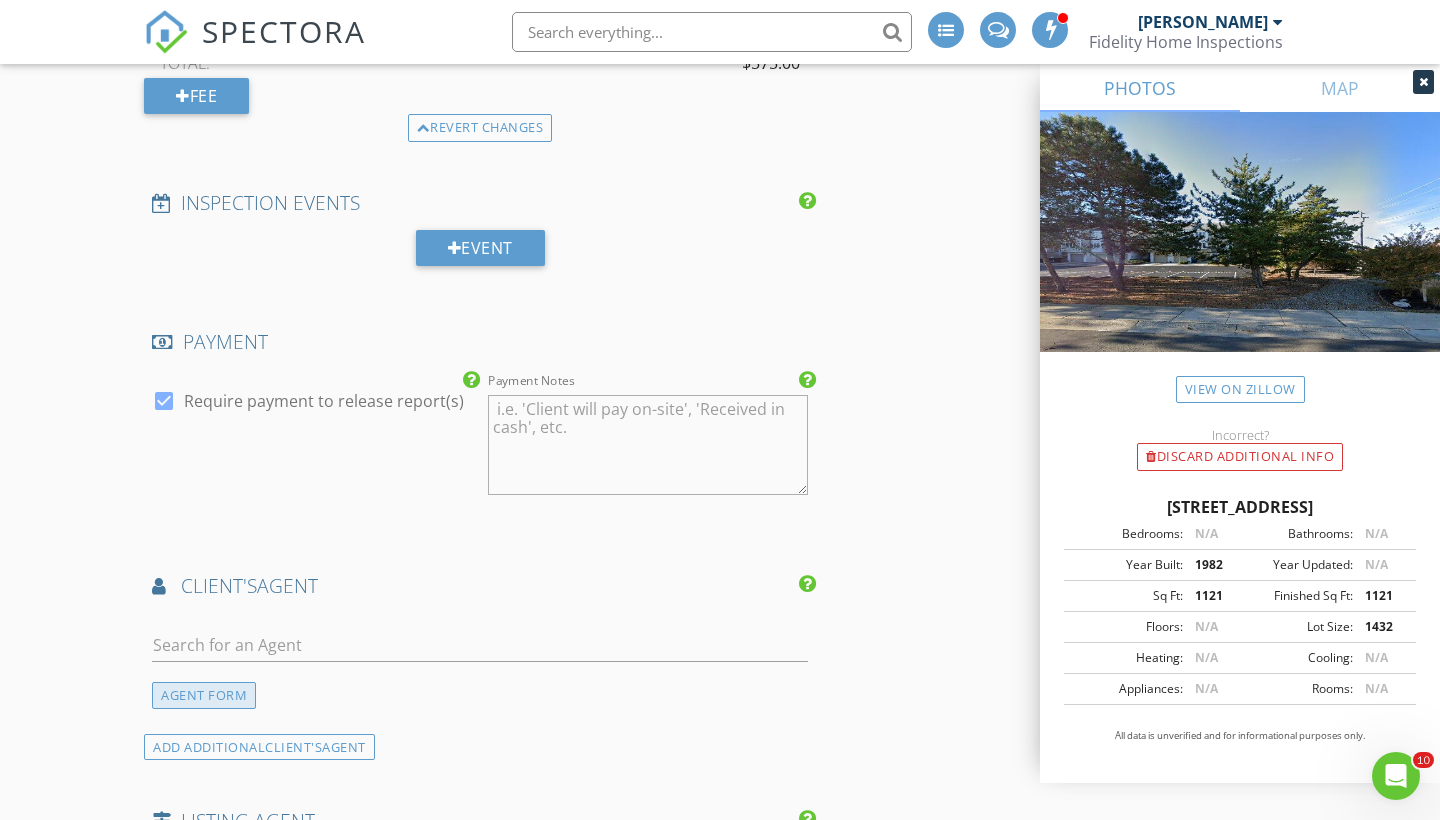 type on "$575 for home inspection and wood destroying insect inspection." 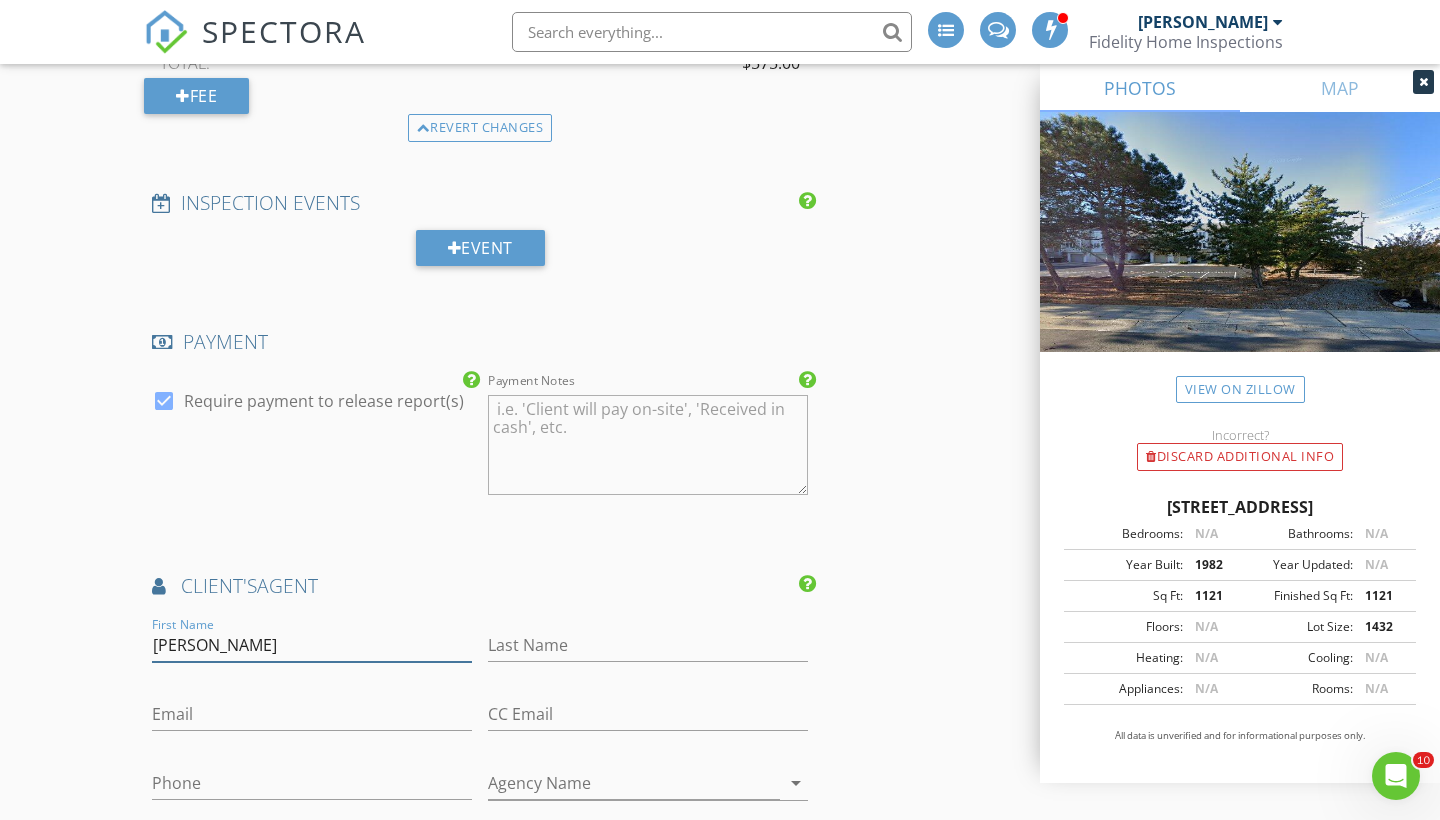type on "[PERSON_NAME]" 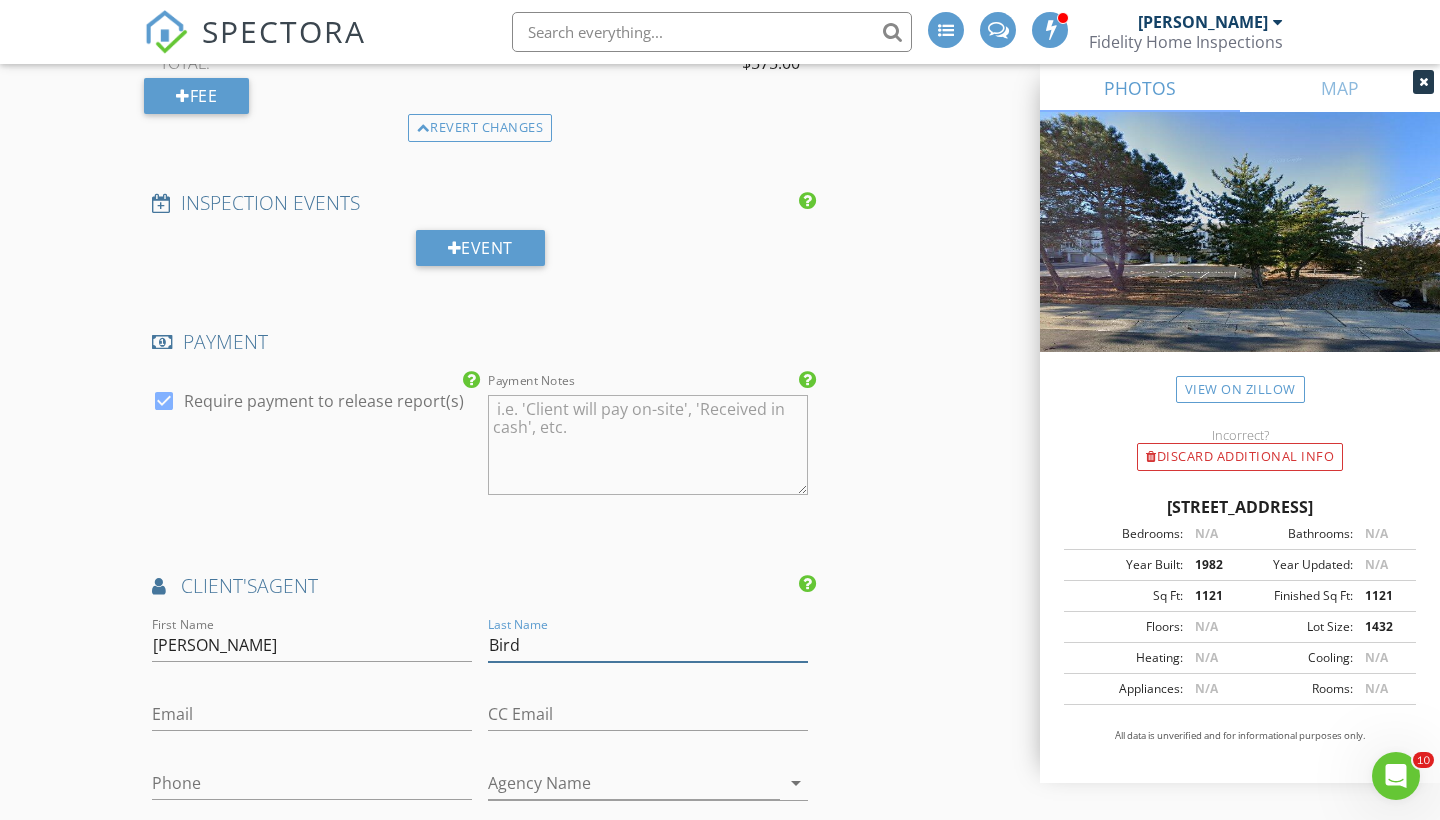 type on "Bird" 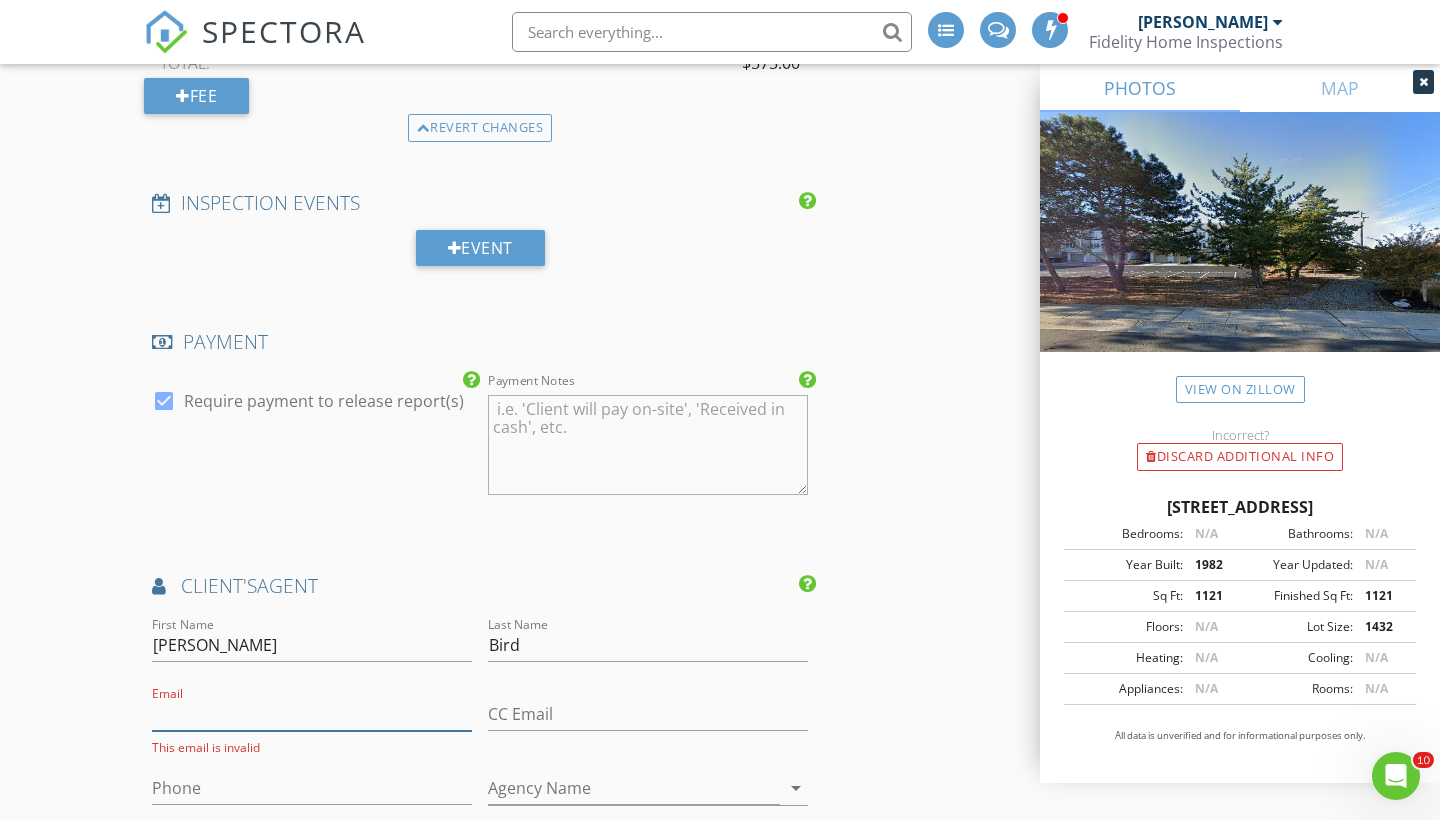 paste on "[EMAIL_ADDRESS][DOMAIN_NAME]" 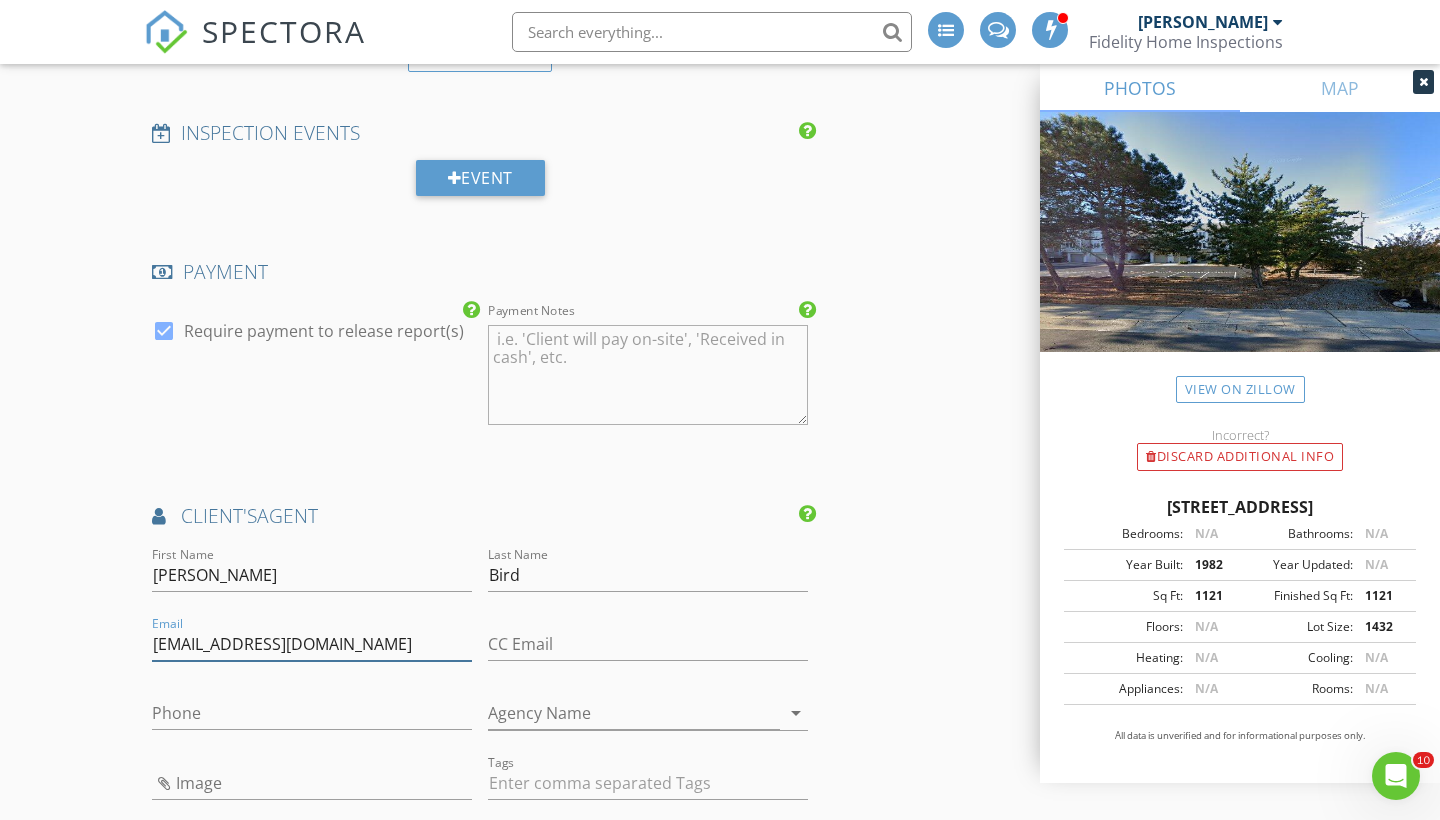 scroll, scrollTop: 2781, scrollLeft: 0, axis: vertical 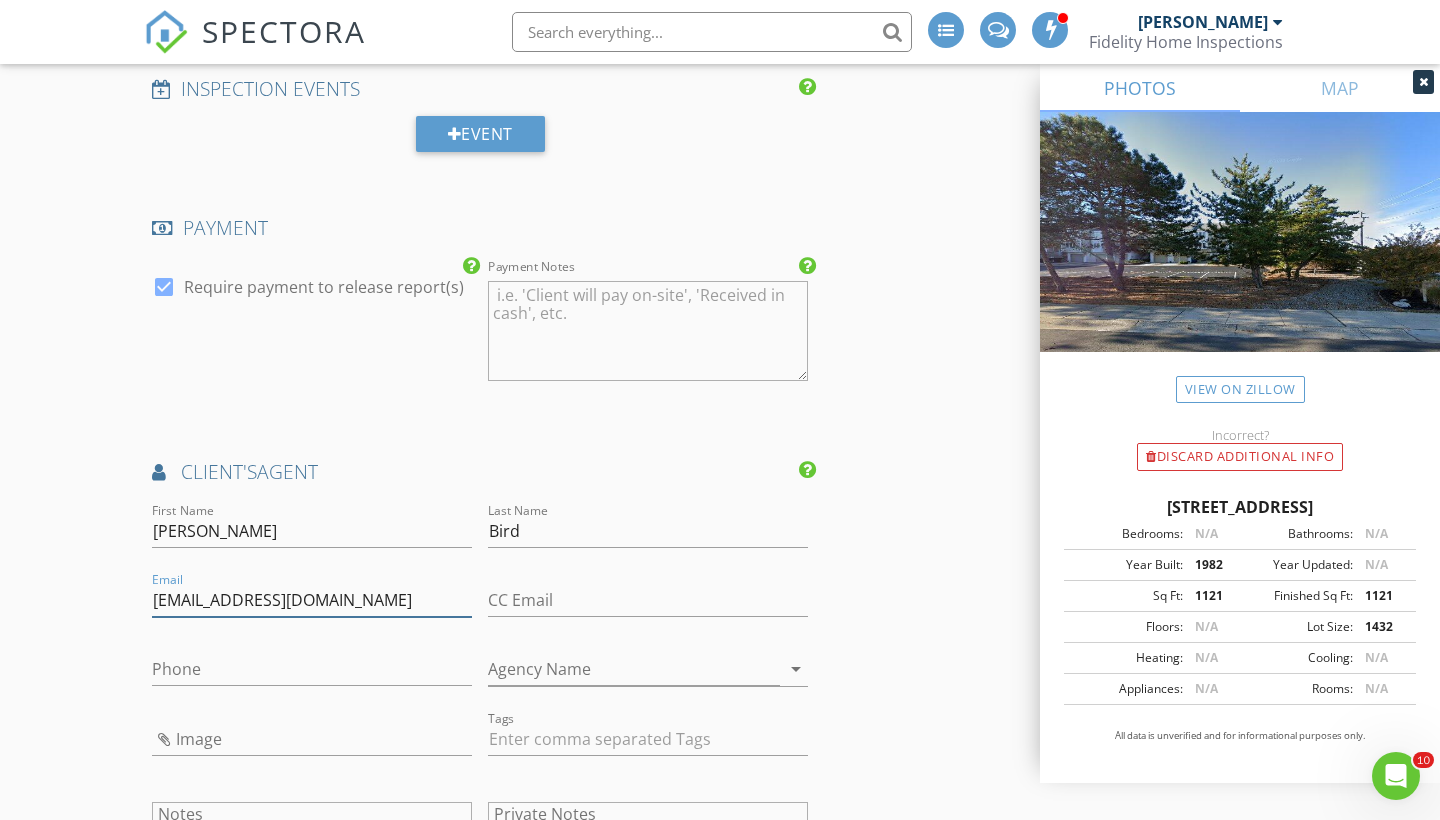 type on "[EMAIL_ADDRESS][DOMAIN_NAME]" 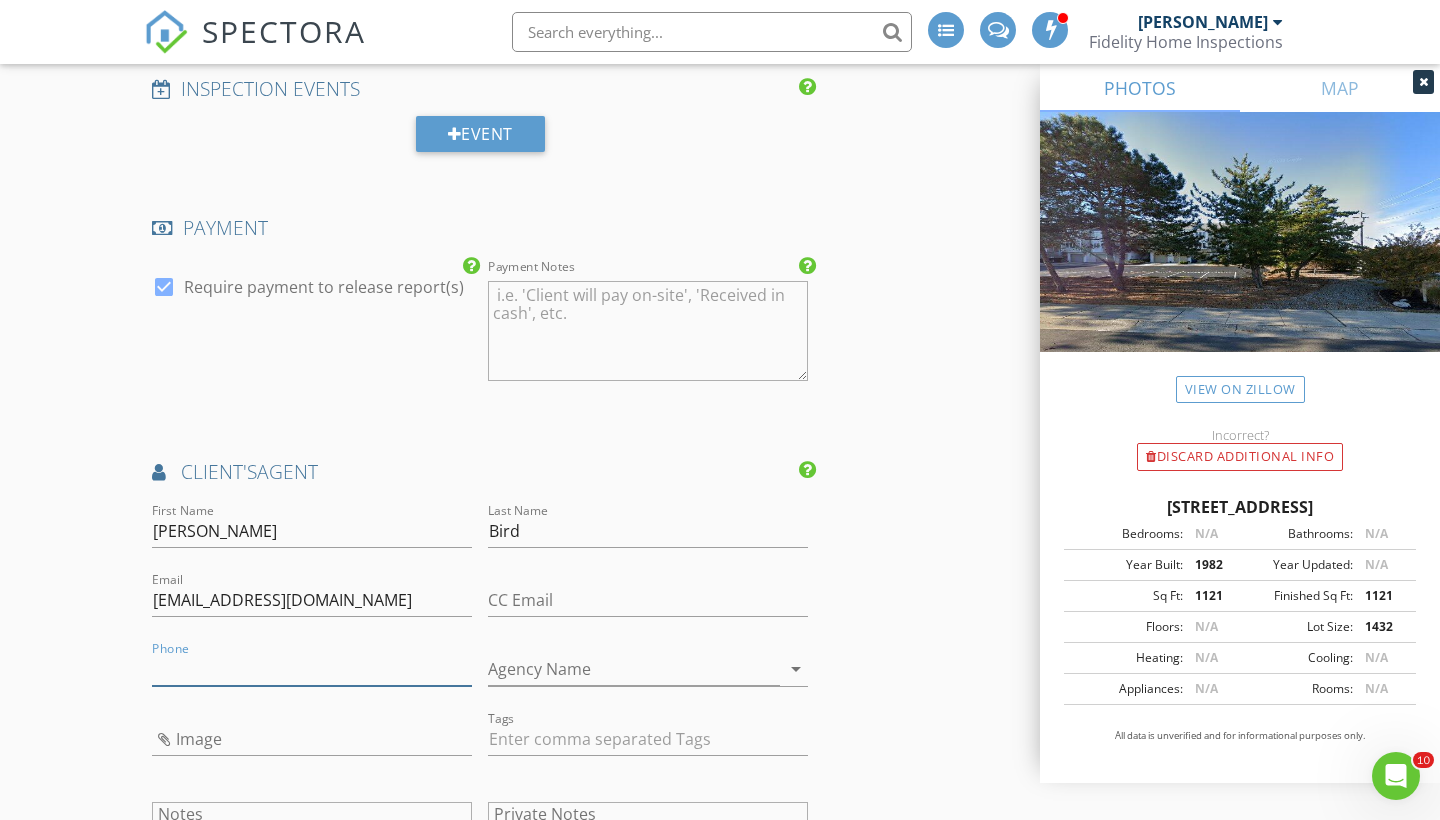 paste on "[PHONE_NUMBER]" 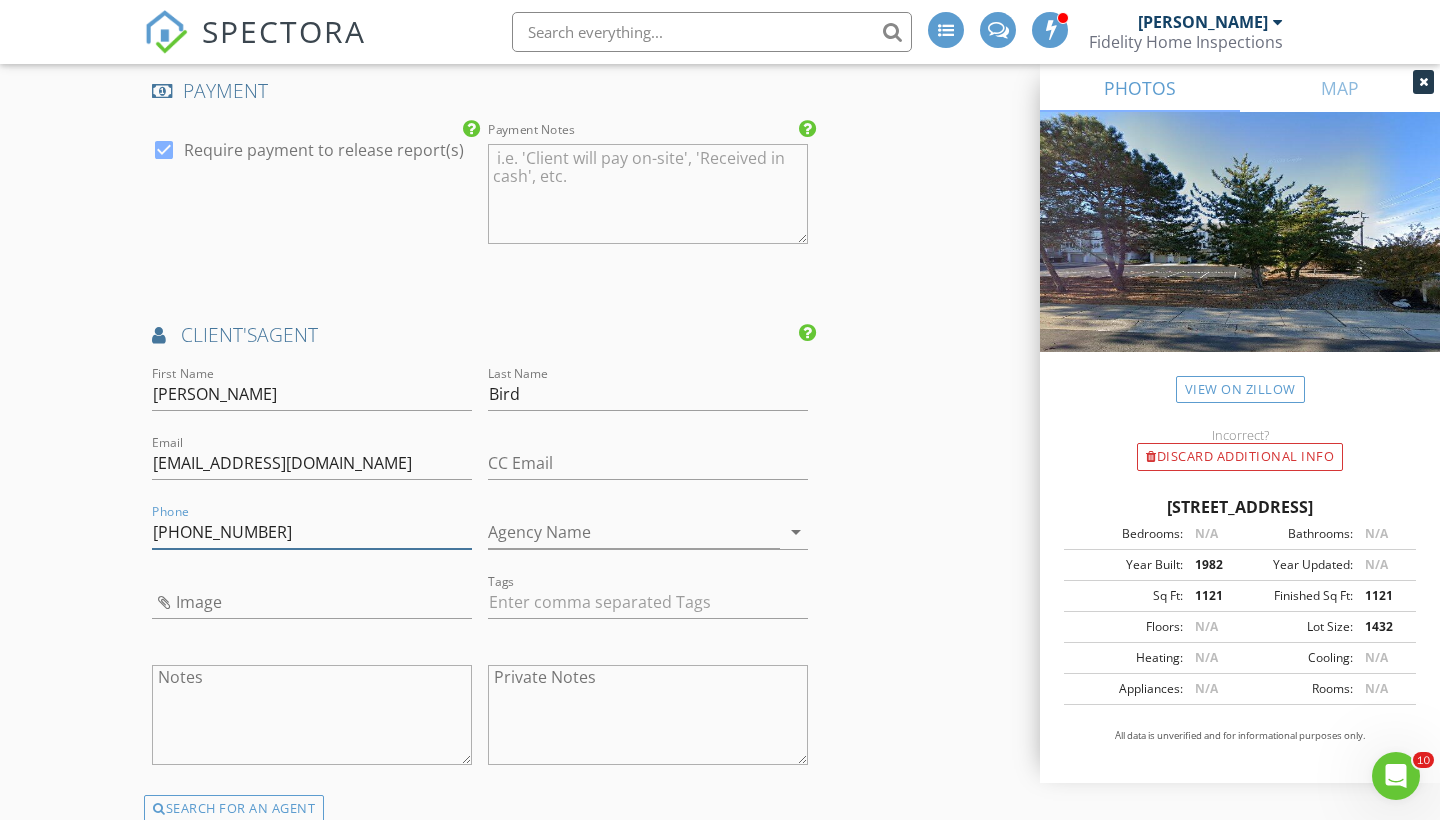 scroll, scrollTop: 2919, scrollLeft: 0, axis: vertical 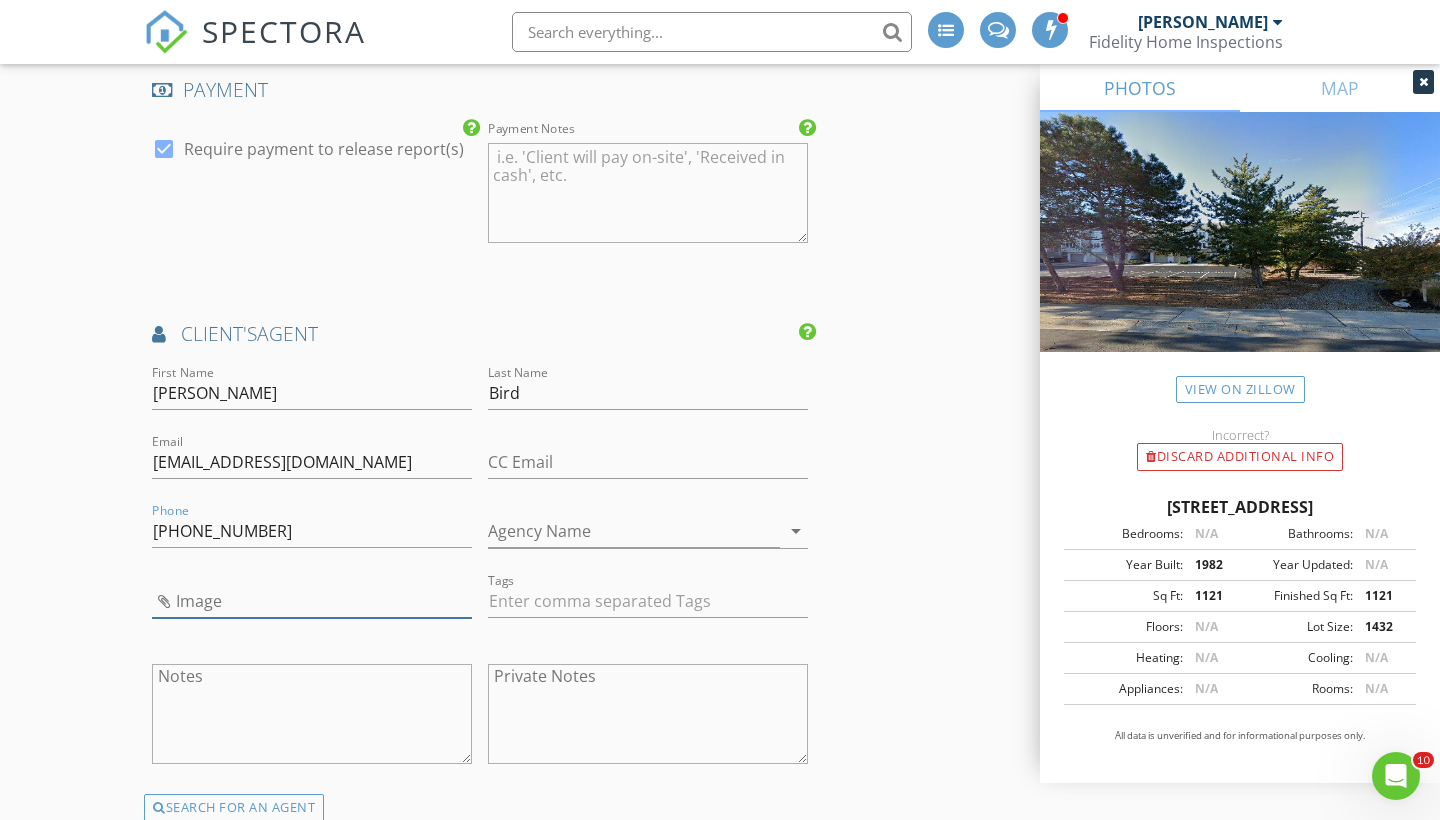 click at bounding box center (312, 601) 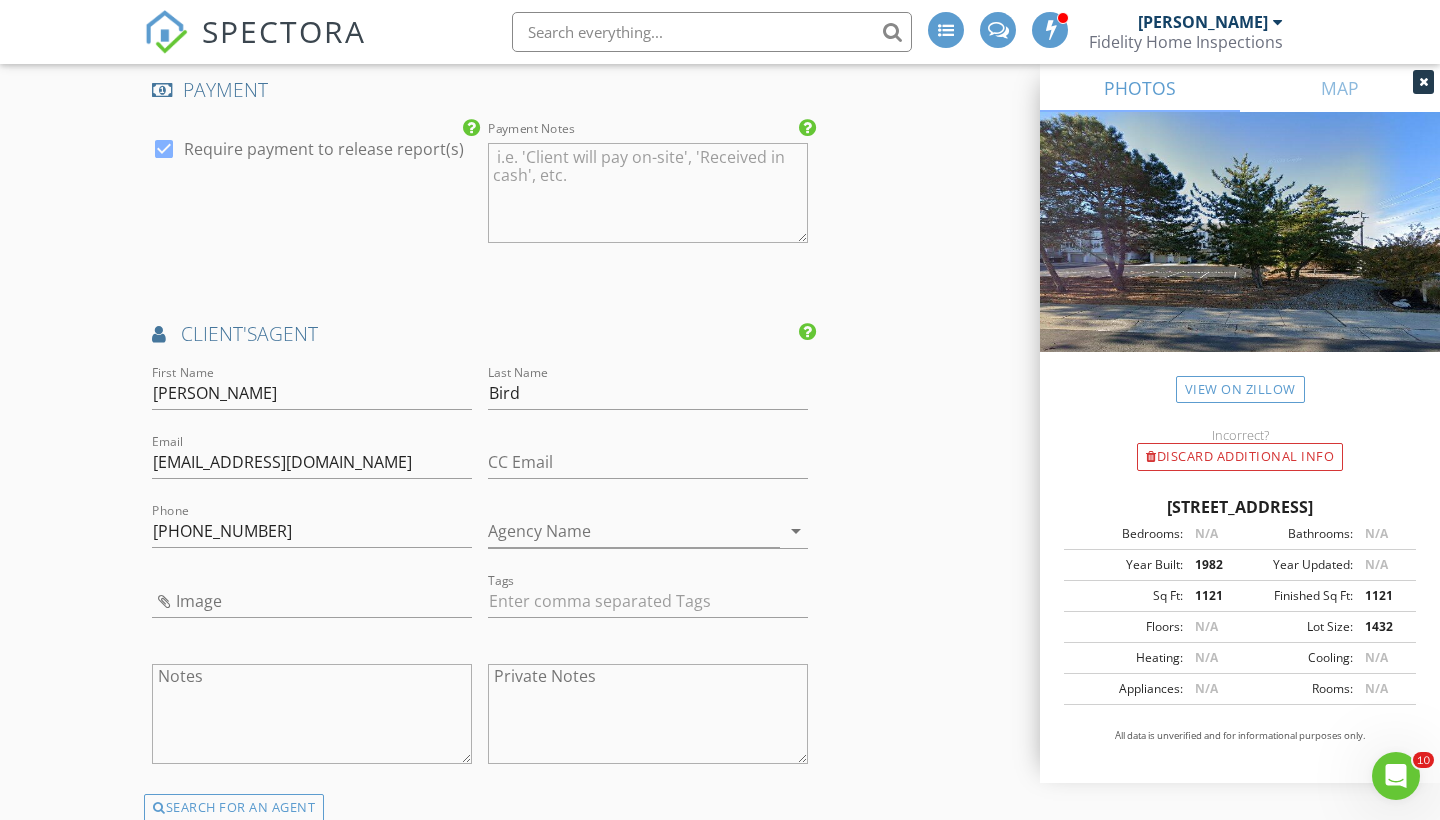 type on "Screenshot 2025-07-09 at 7.41.46 PM.png" 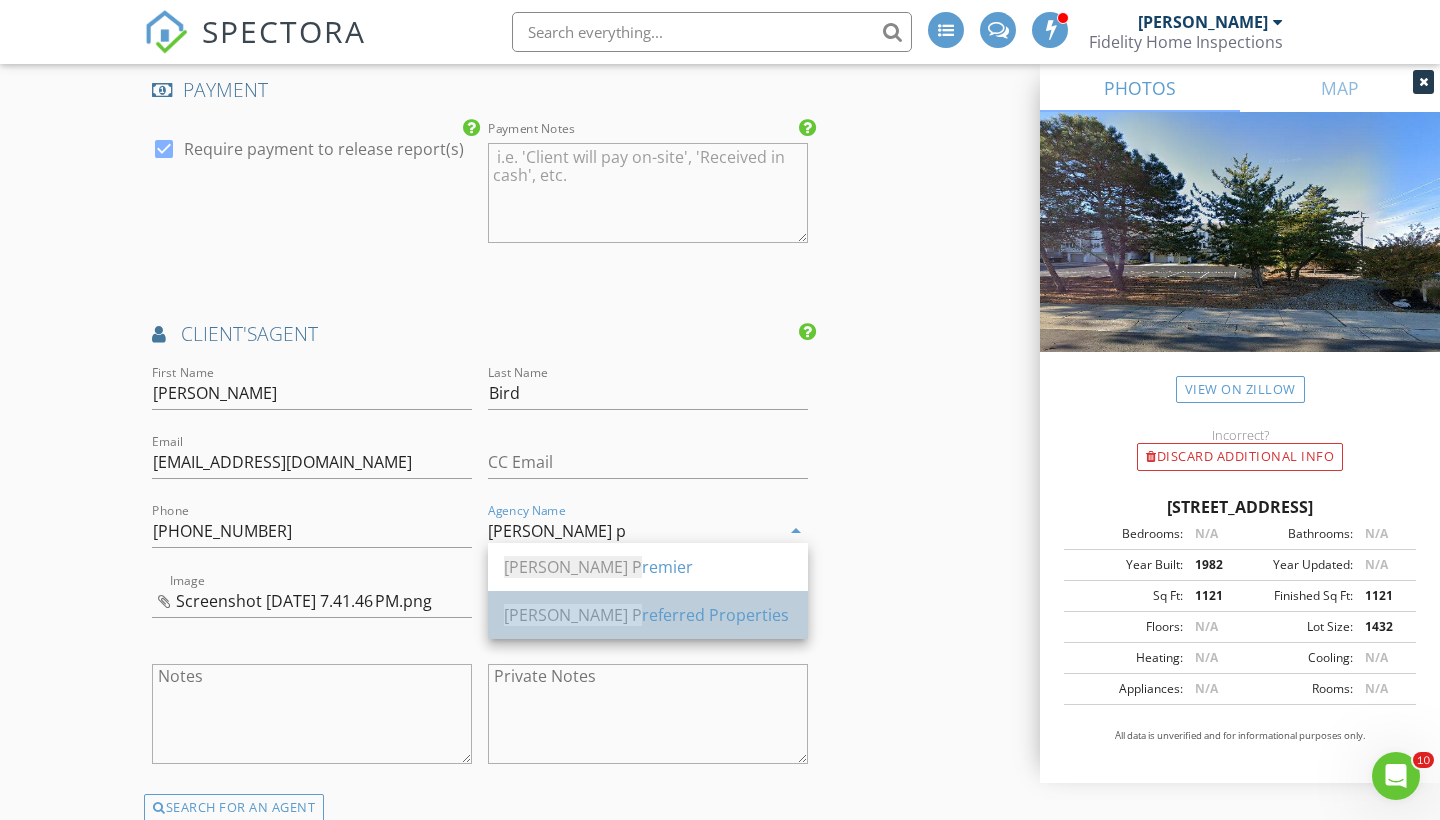 click on "Keller Williams P" at bounding box center [573, 615] 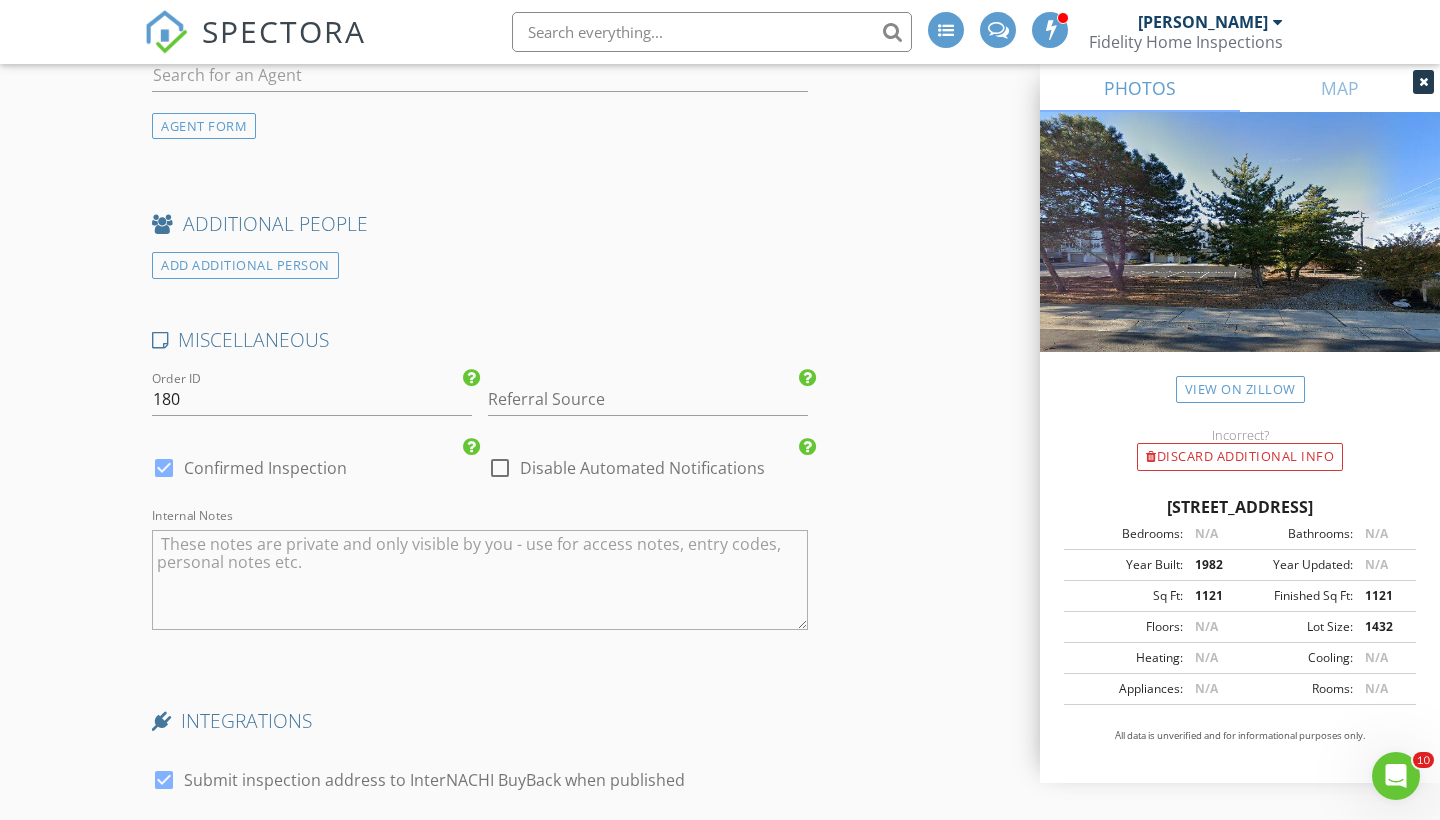 scroll, scrollTop: 4182, scrollLeft: 0, axis: vertical 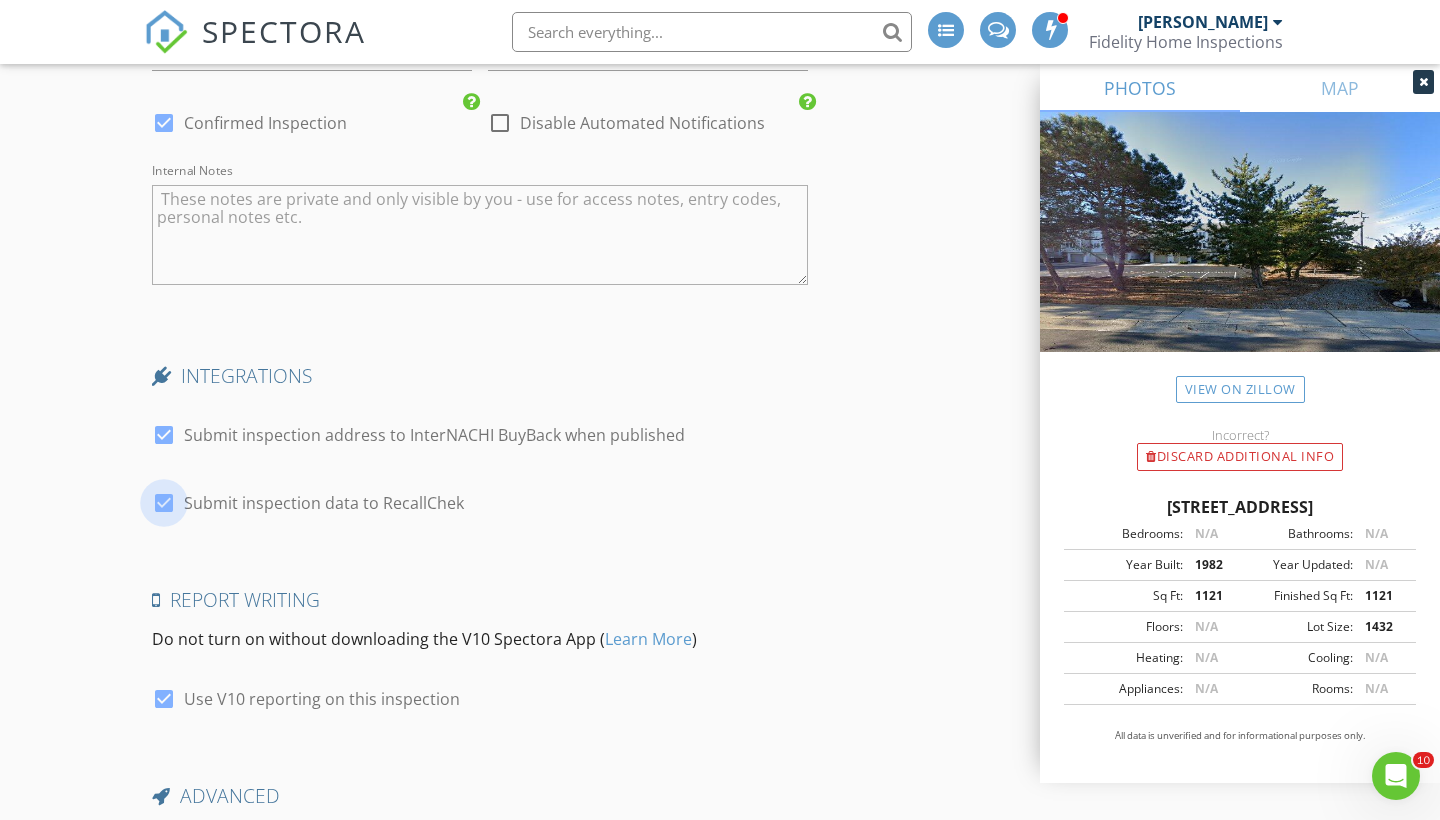 click at bounding box center [164, 503] 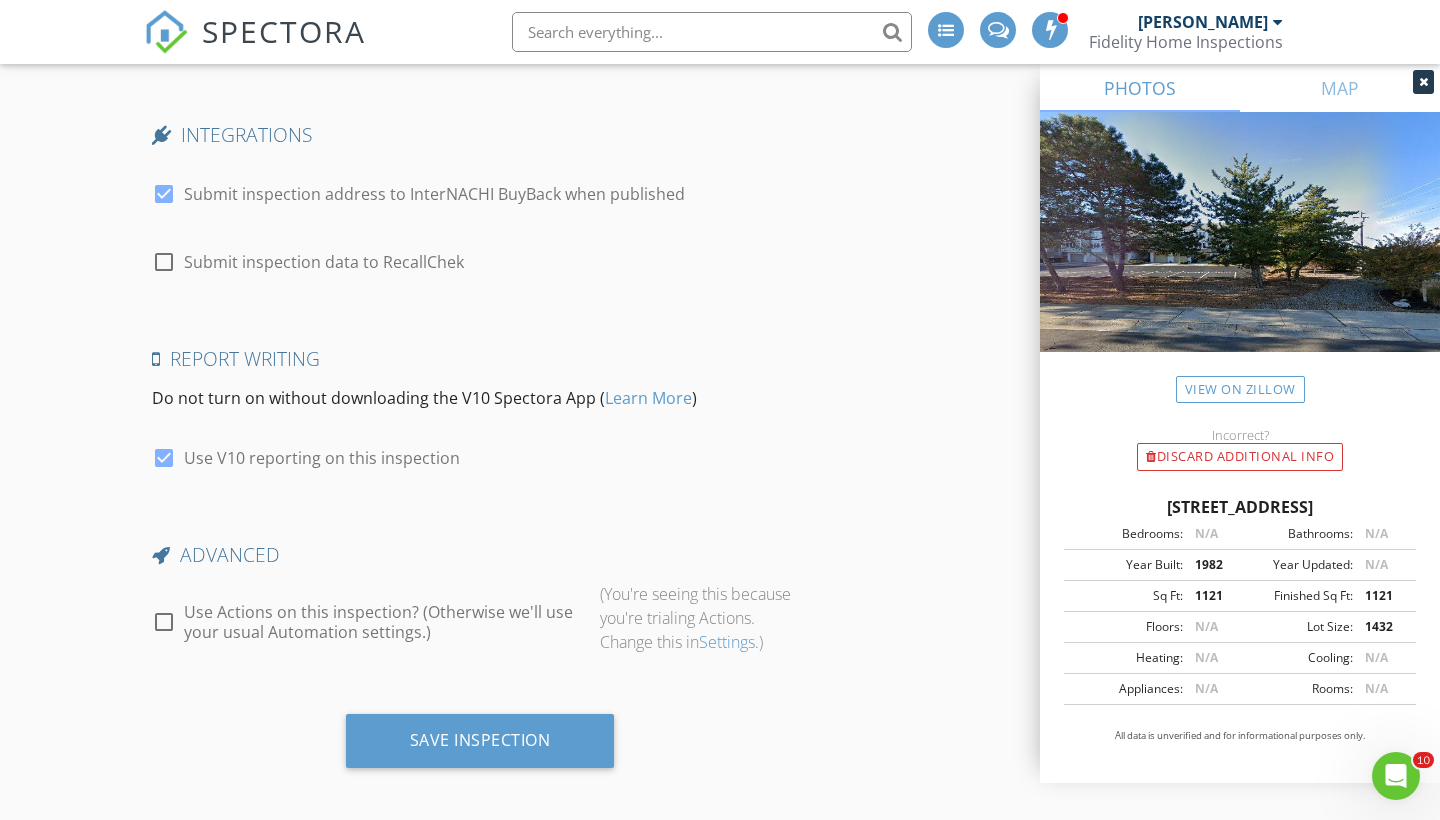 scroll, scrollTop: 4422, scrollLeft: 0, axis: vertical 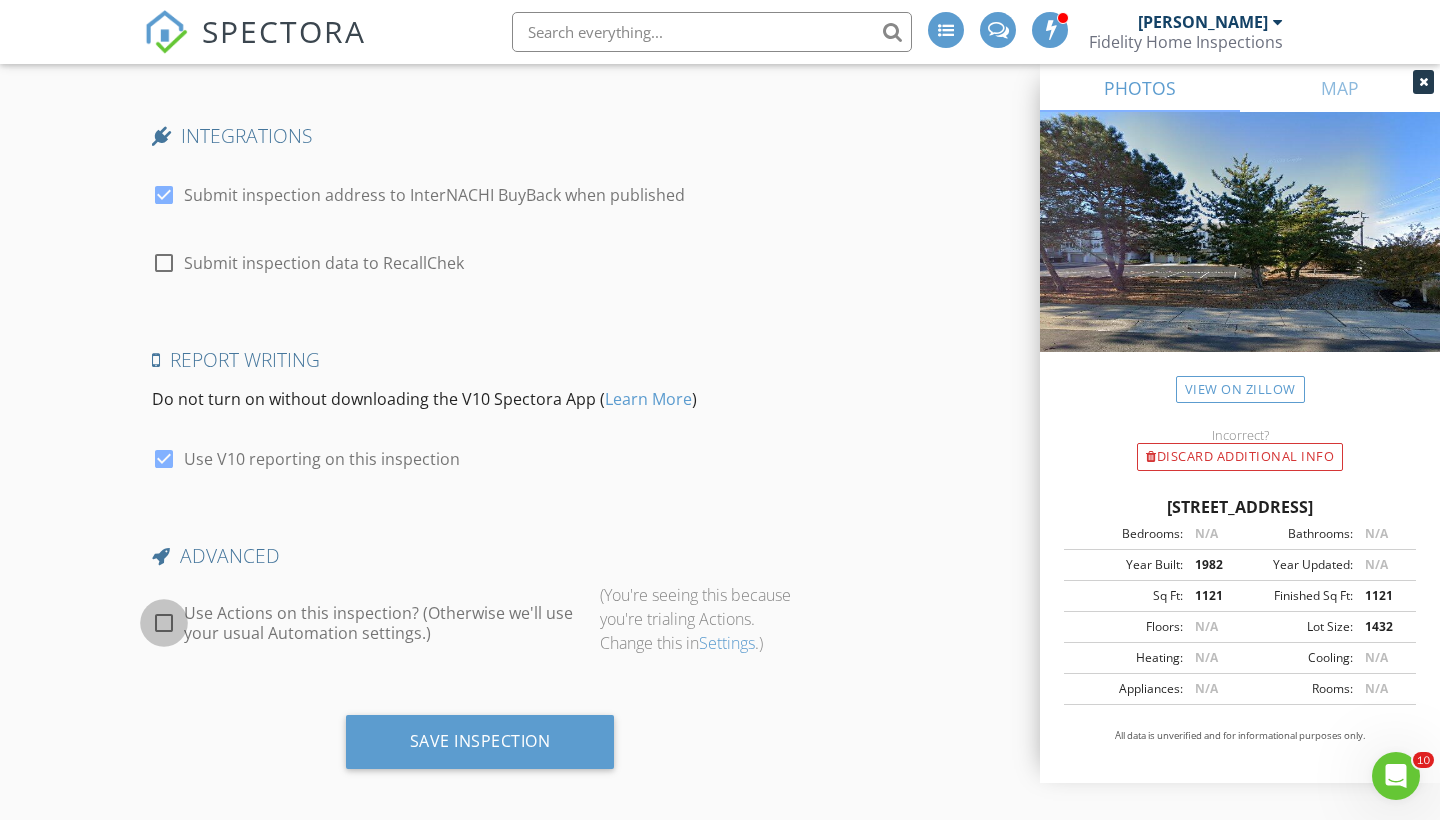 click at bounding box center [164, 623] 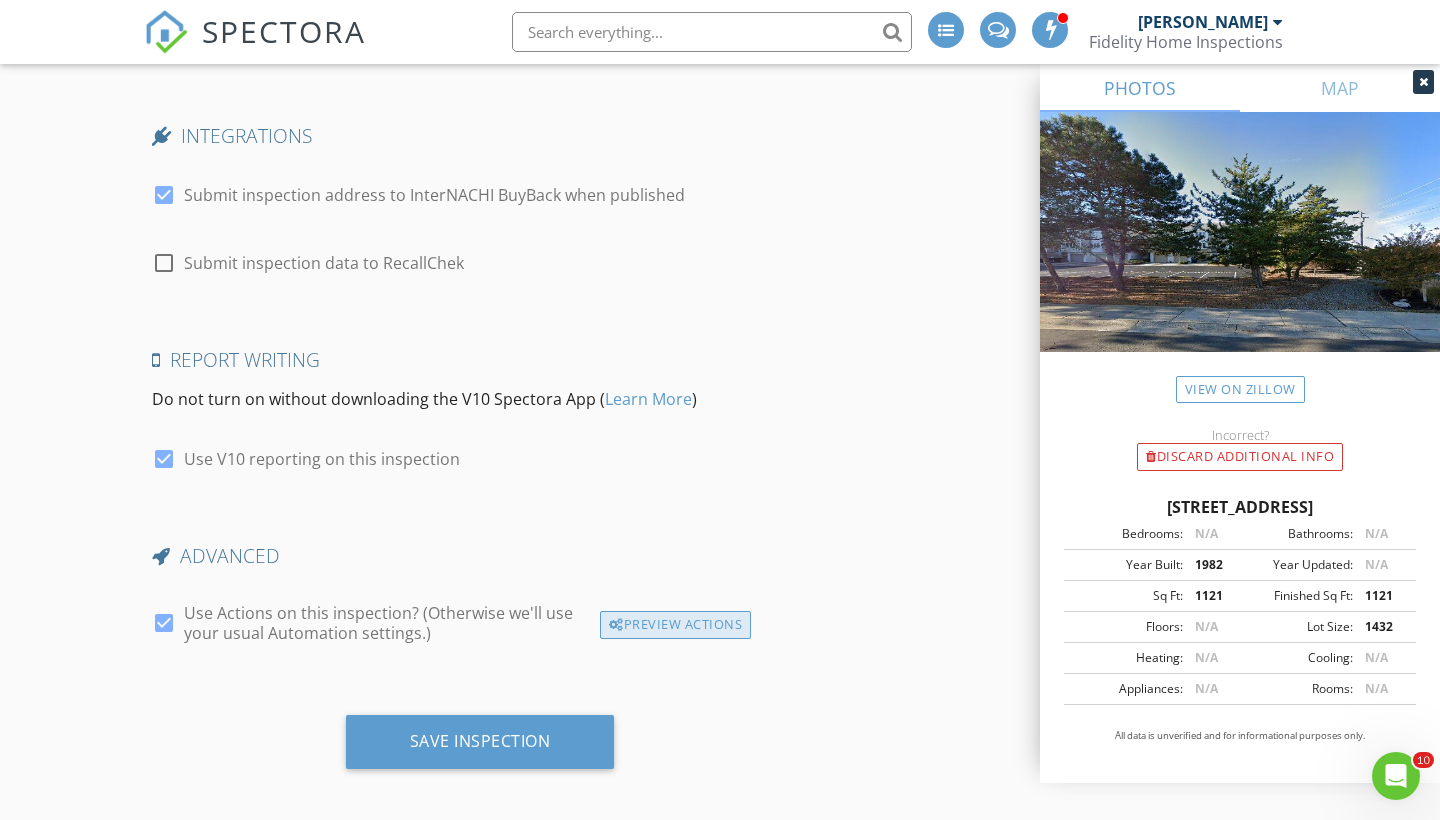 click on "Preview Actions" at bounding box center (675, 625) 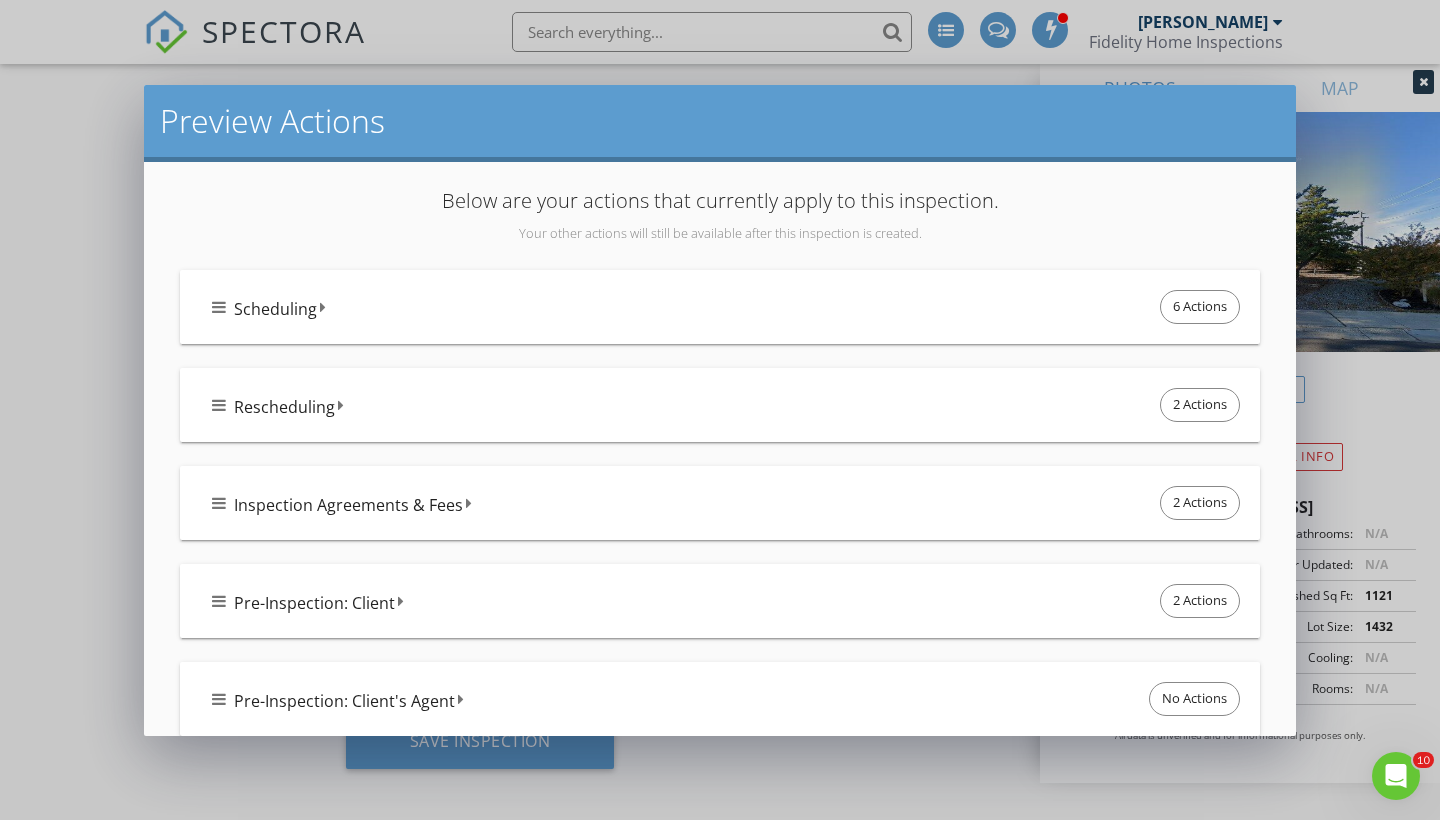 click on "Scheduling
6 Actions" at bounding box center [728, 307] 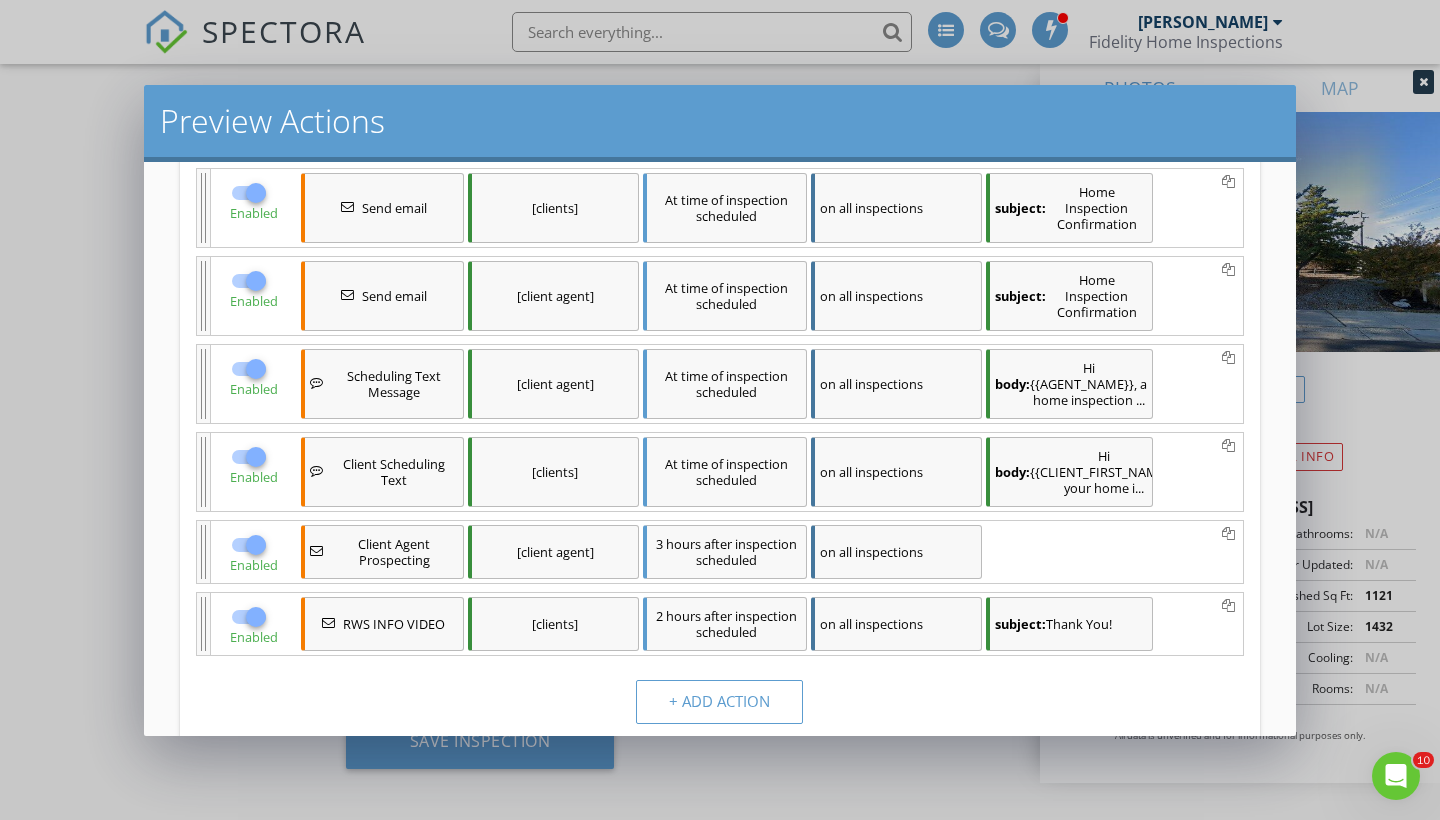 scroll, scrollTop: 243, scrollLeft: 0, axis: vertical 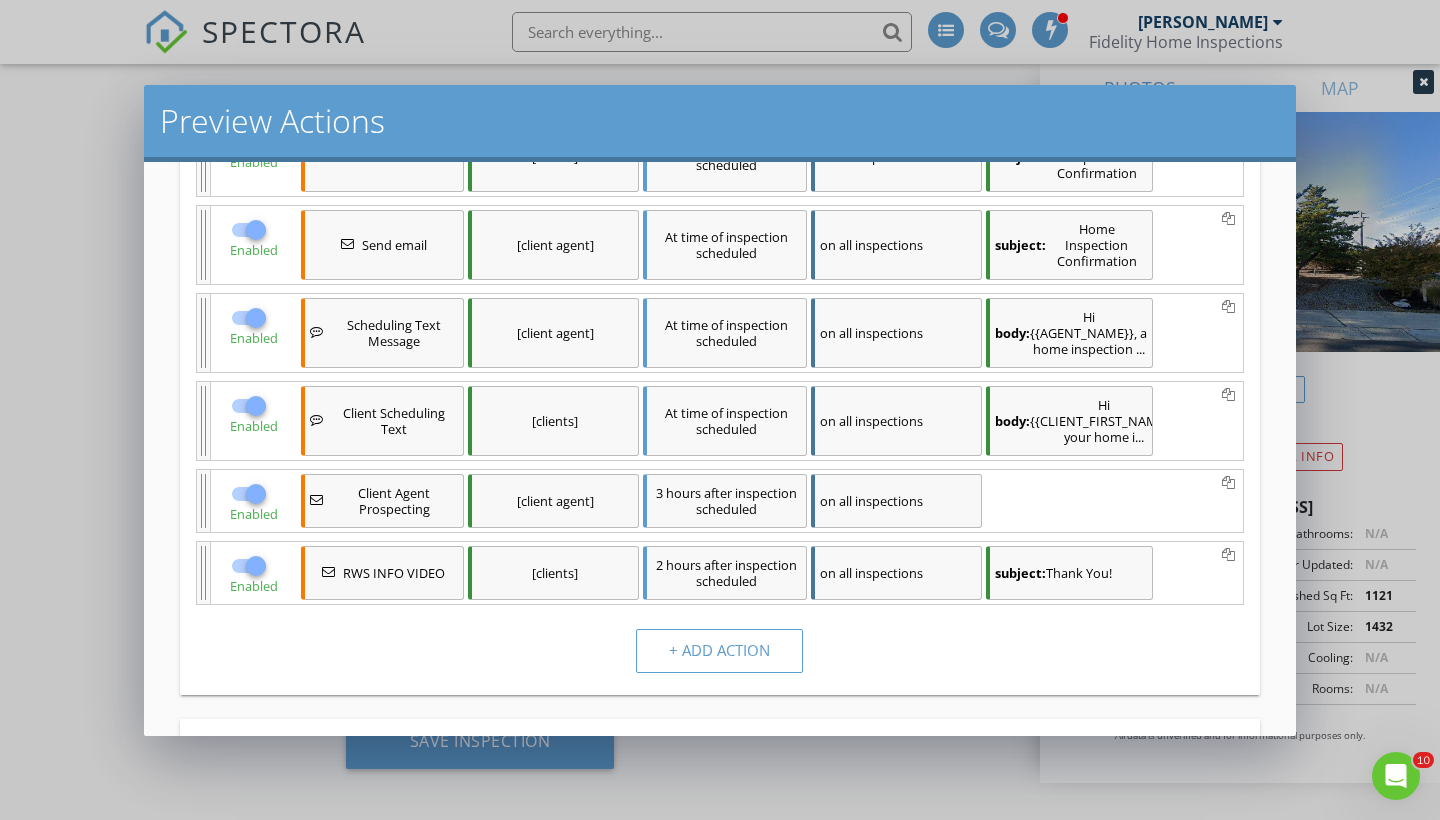 click at bounding box center [249, 566] 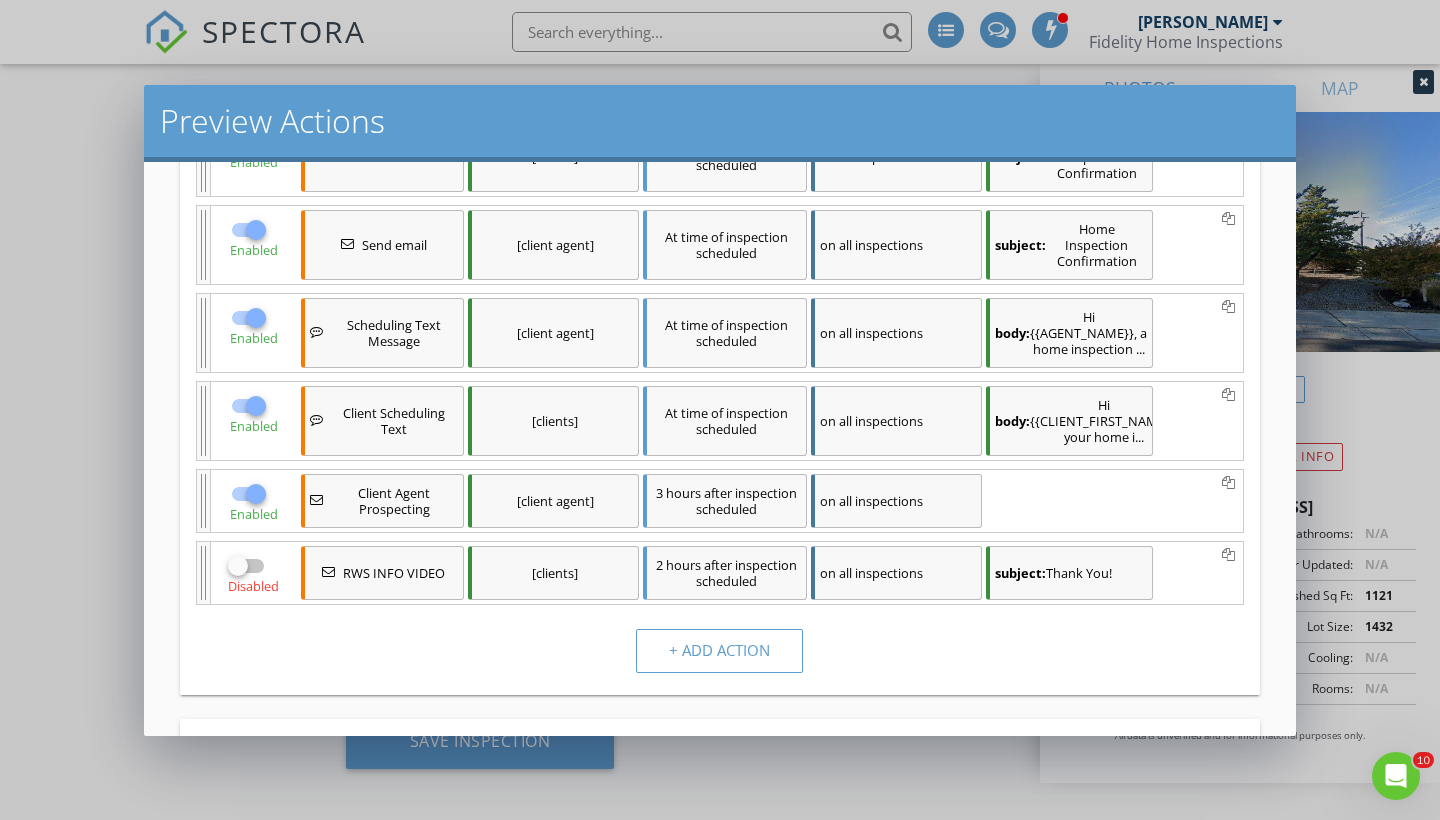 click at bounding box center [256, 494] 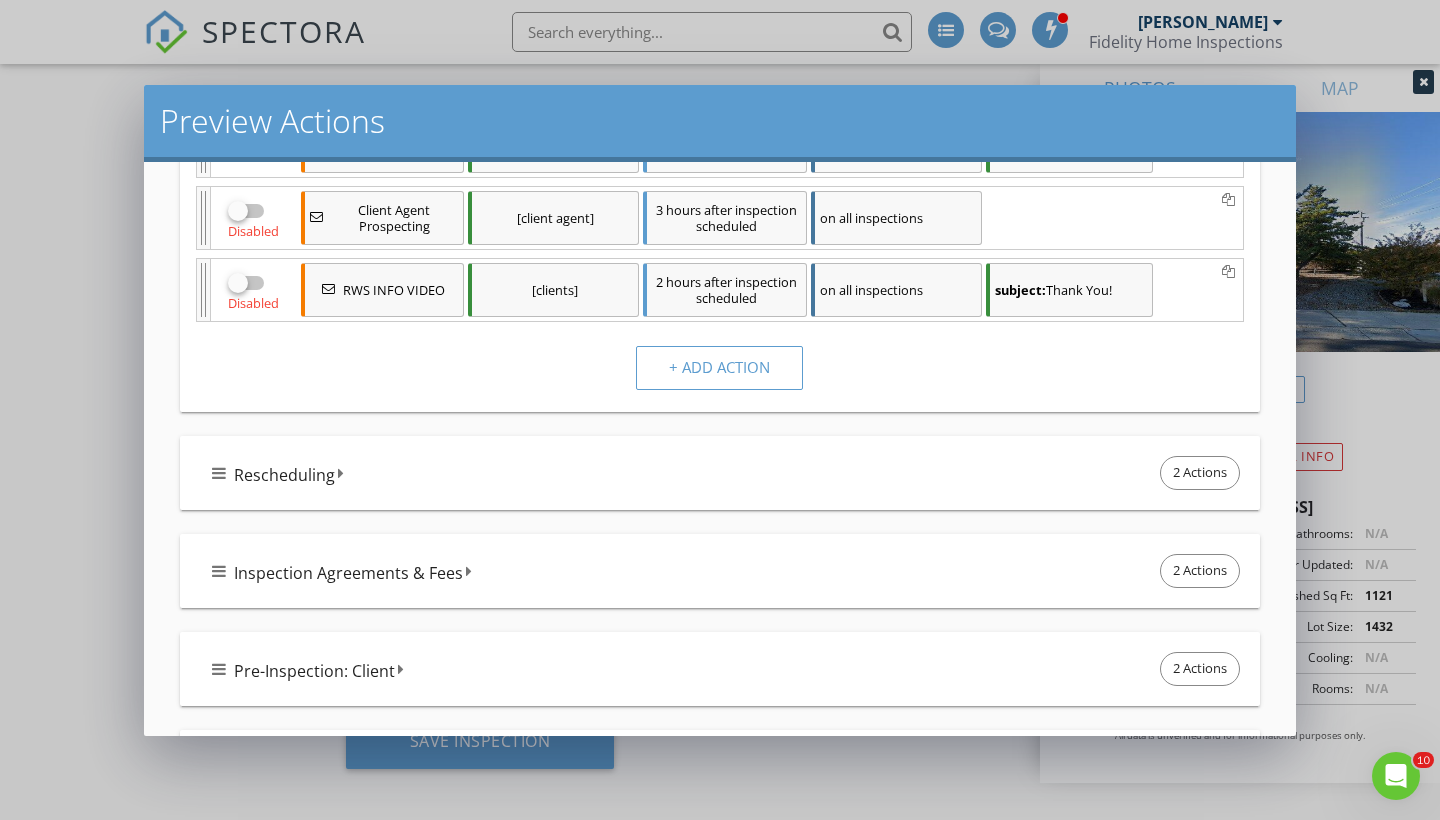 scroll, scrollTop: 528, scrollLeft: 0, axis: vertical 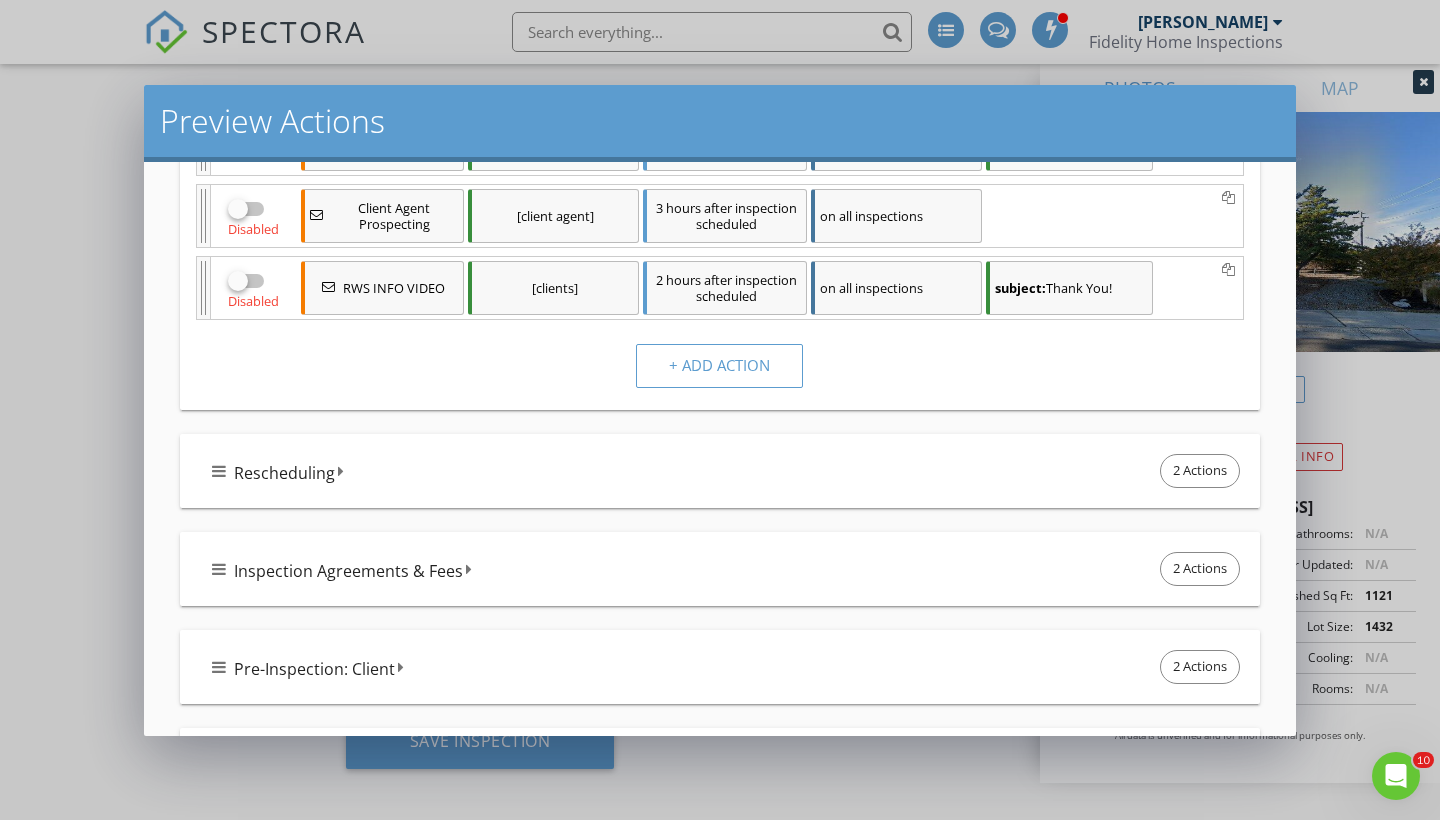 click on "Inspection Agreements & Fees
2 Actions" at bounding box center (728, 569) 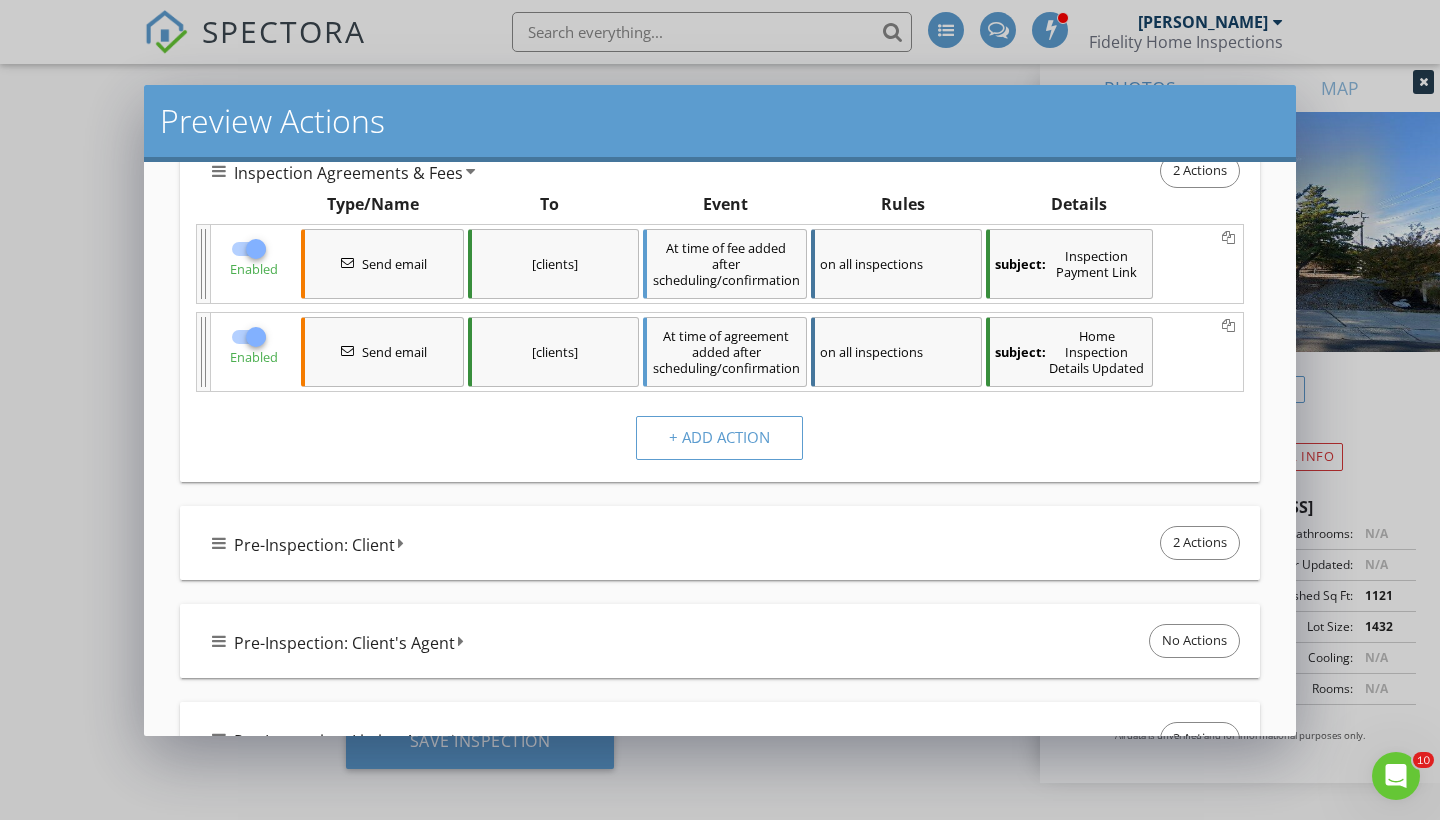 scroll, scrollTop: 998, scrollLeft: 0, axis: vertical 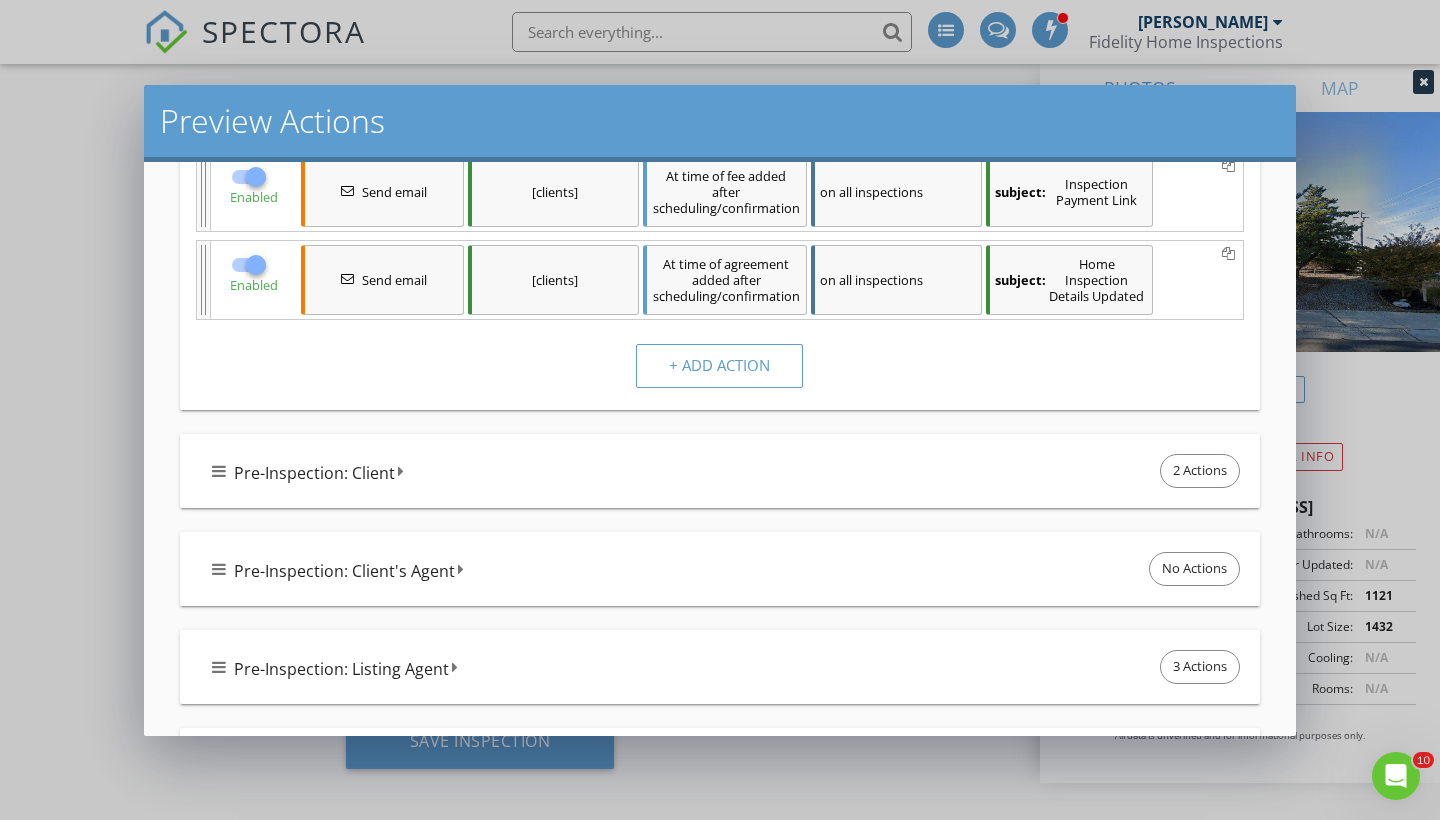 click at bounding box center [219, 471] 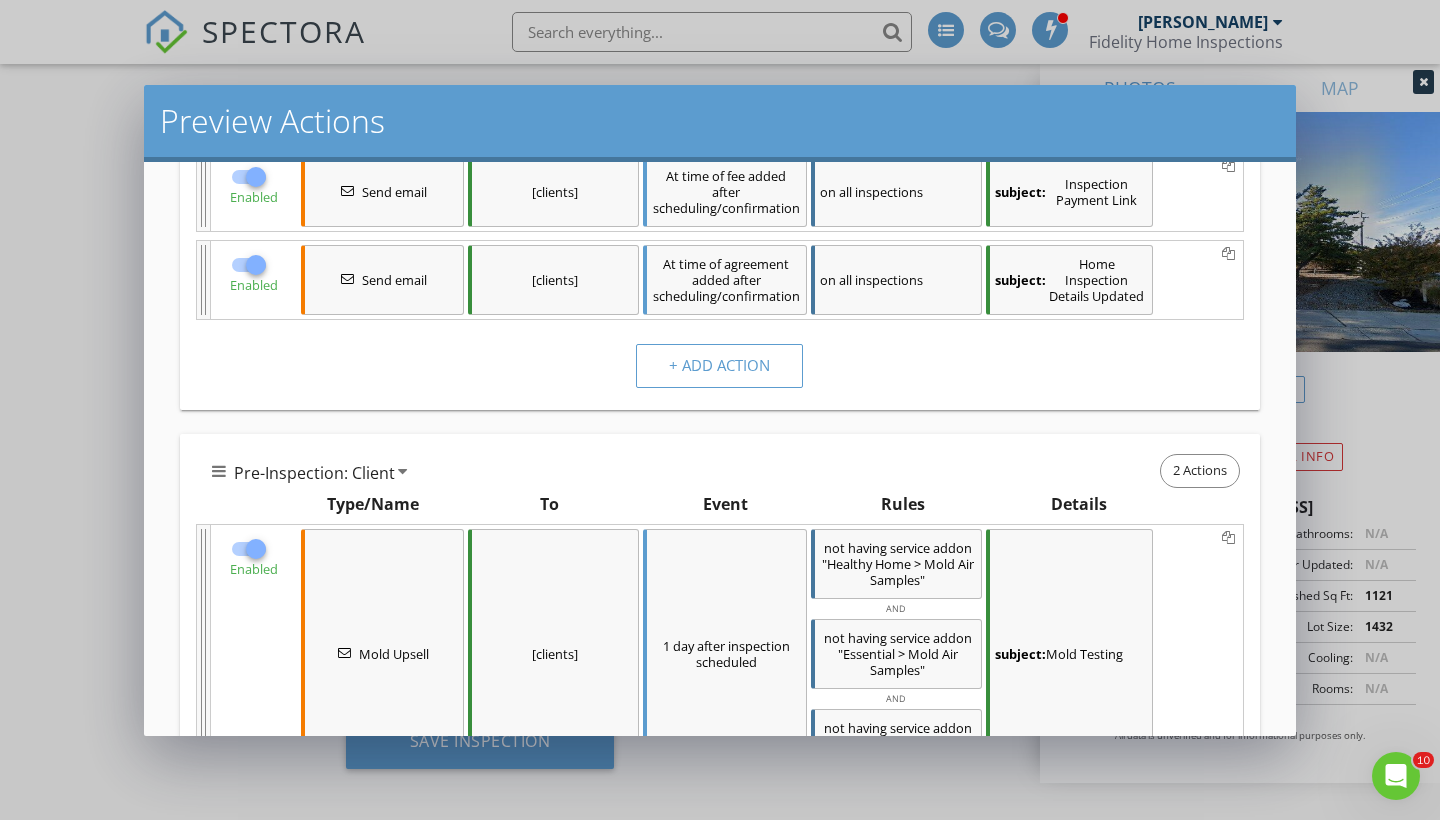 scroll, scrollTop: 1069, scrollLeft: 0, axis: vertical 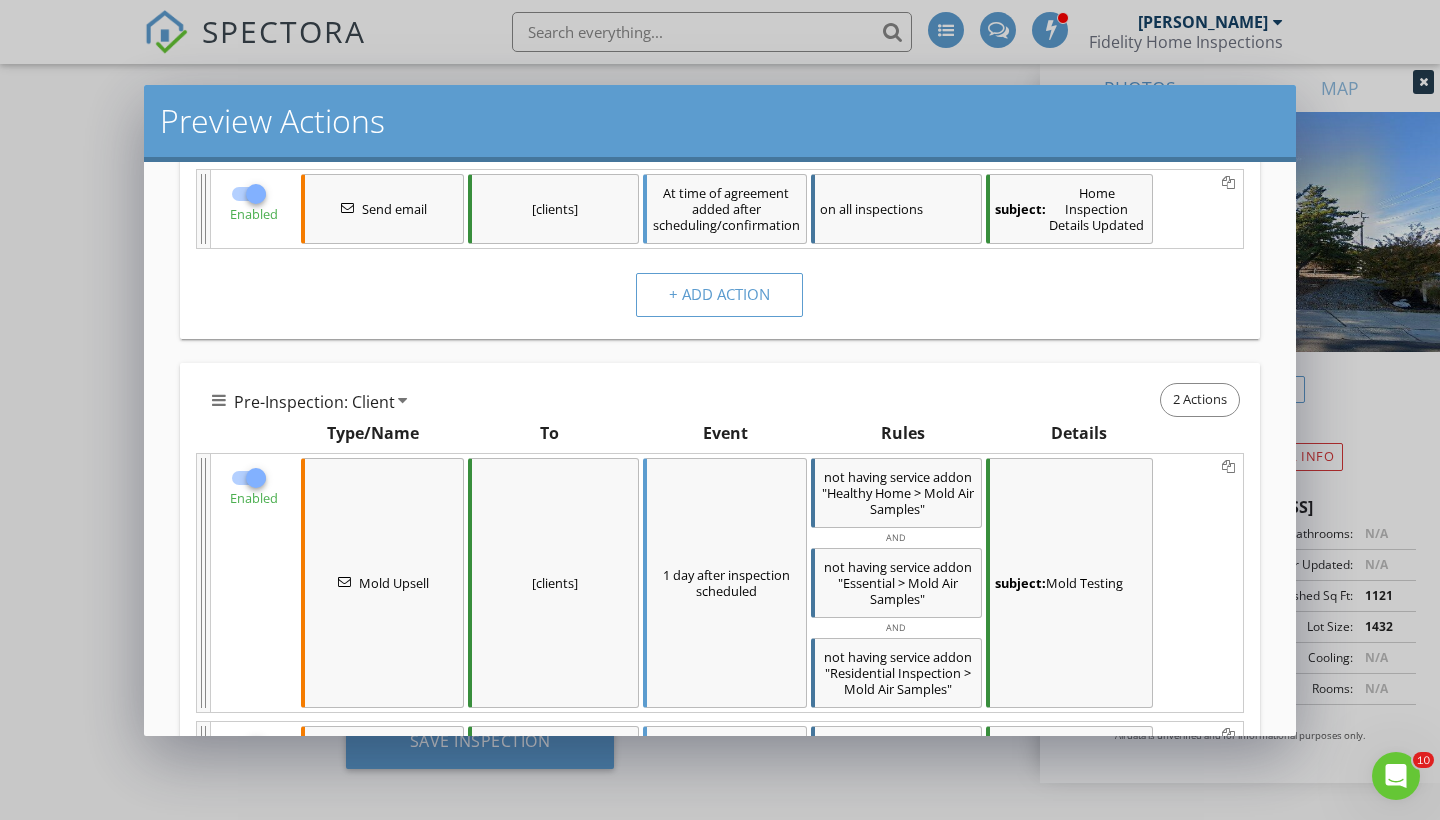 click at bounding box center (256, 478) 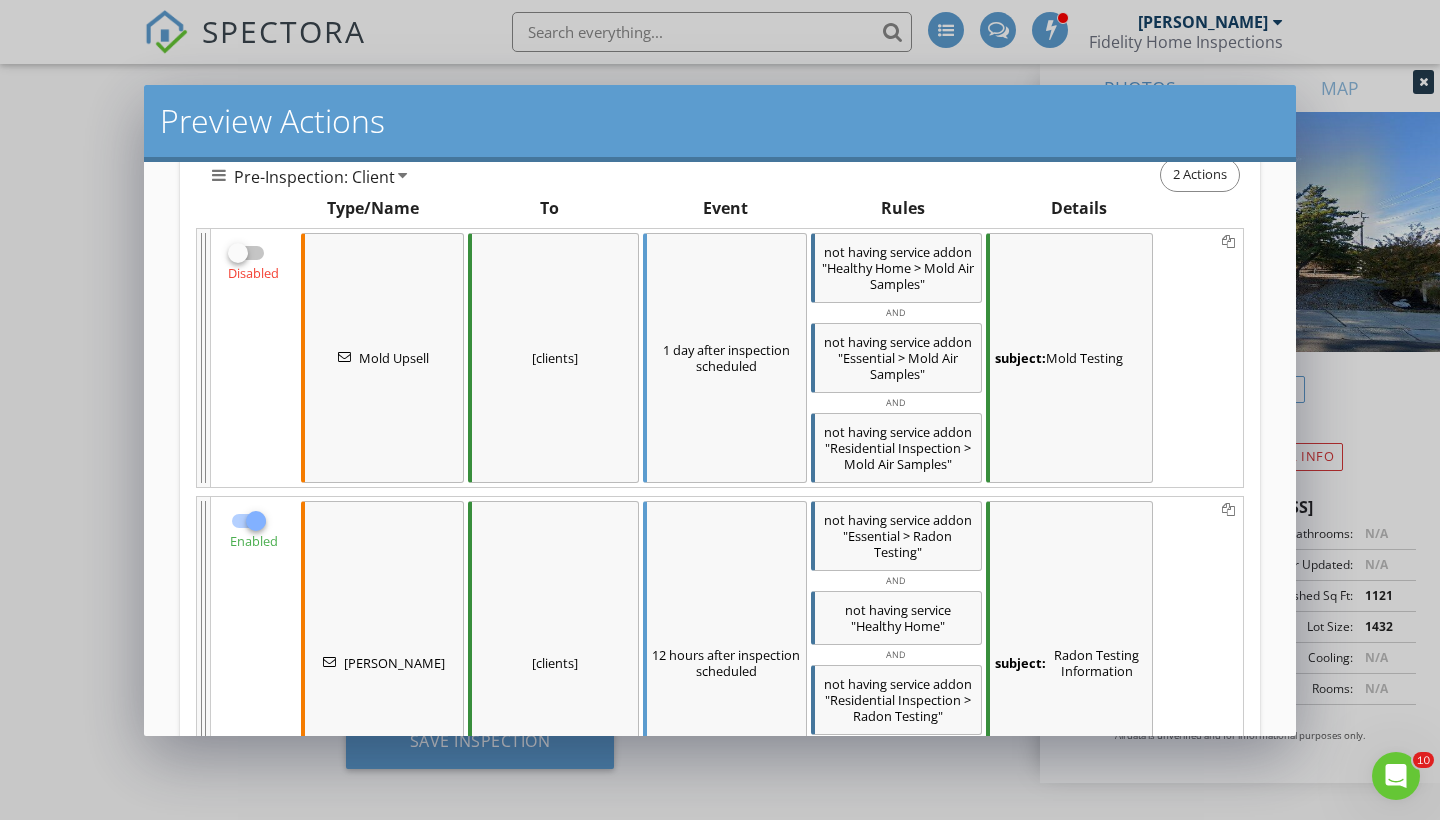 scroll, scrollTop: 1385, scrollLeft: 0, axis: vertical 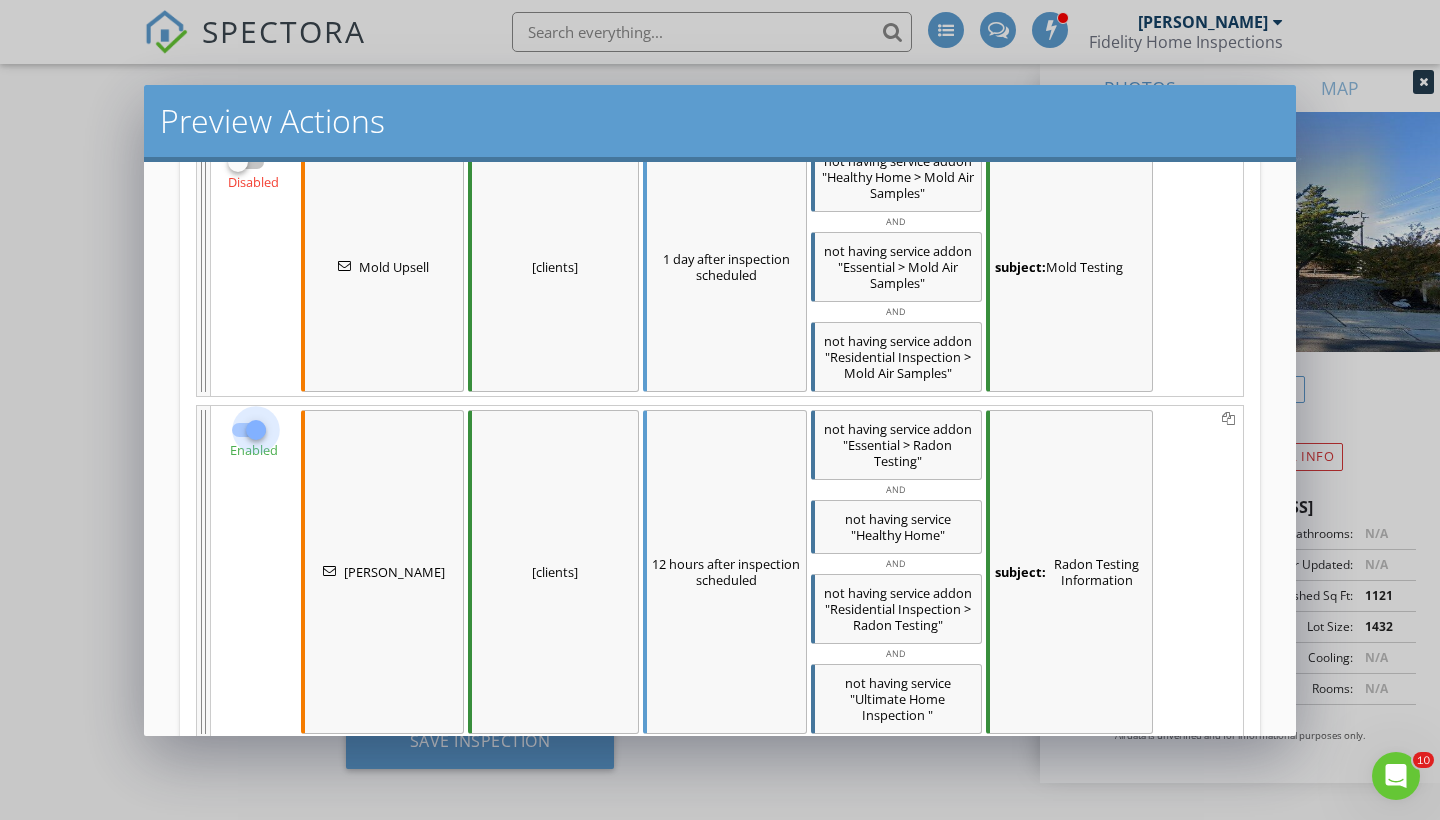 click at bounding box center [256, 430] 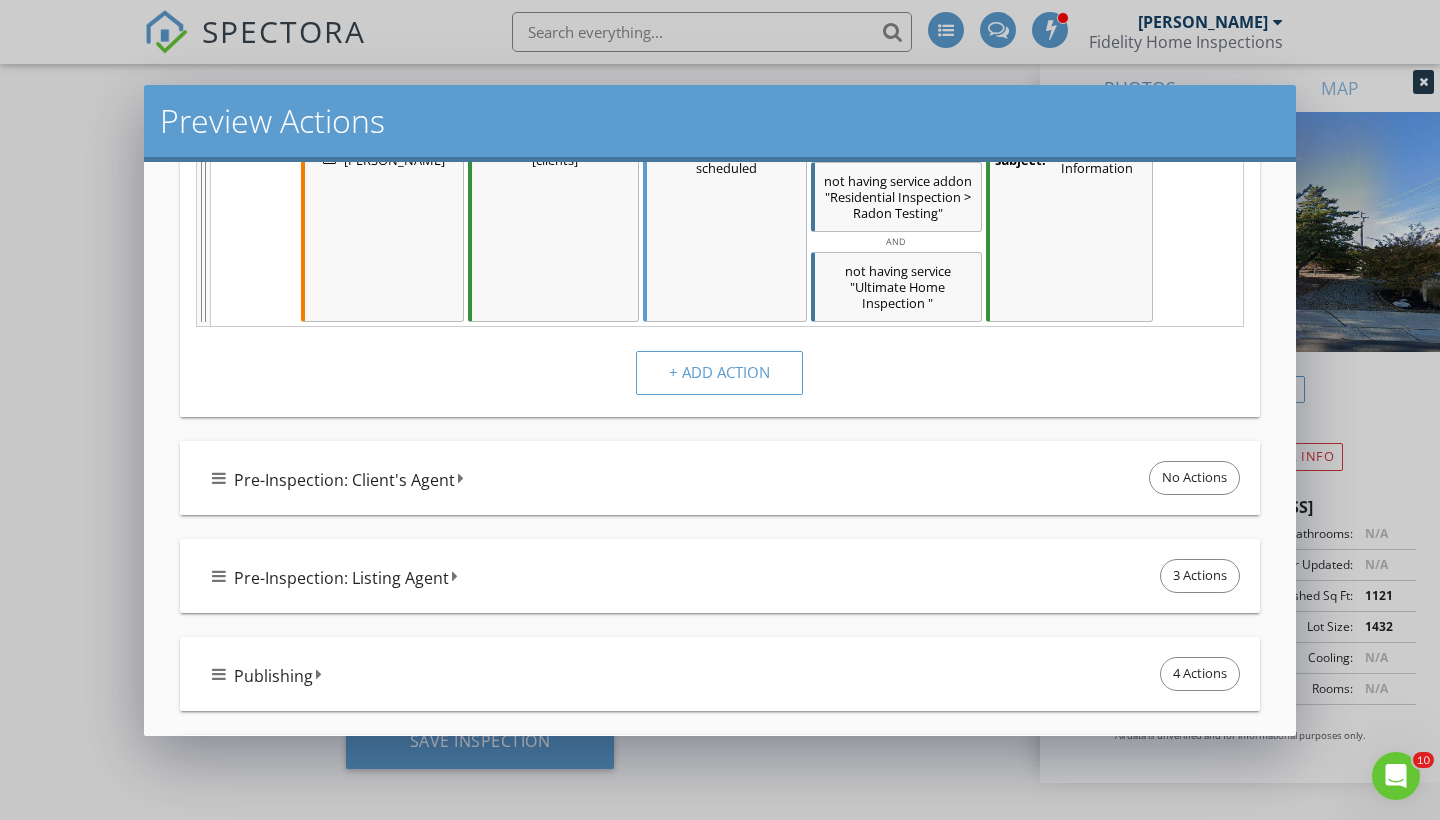 scroll, scrollTop: 1813, scrollLeft: 0, axis: vertical 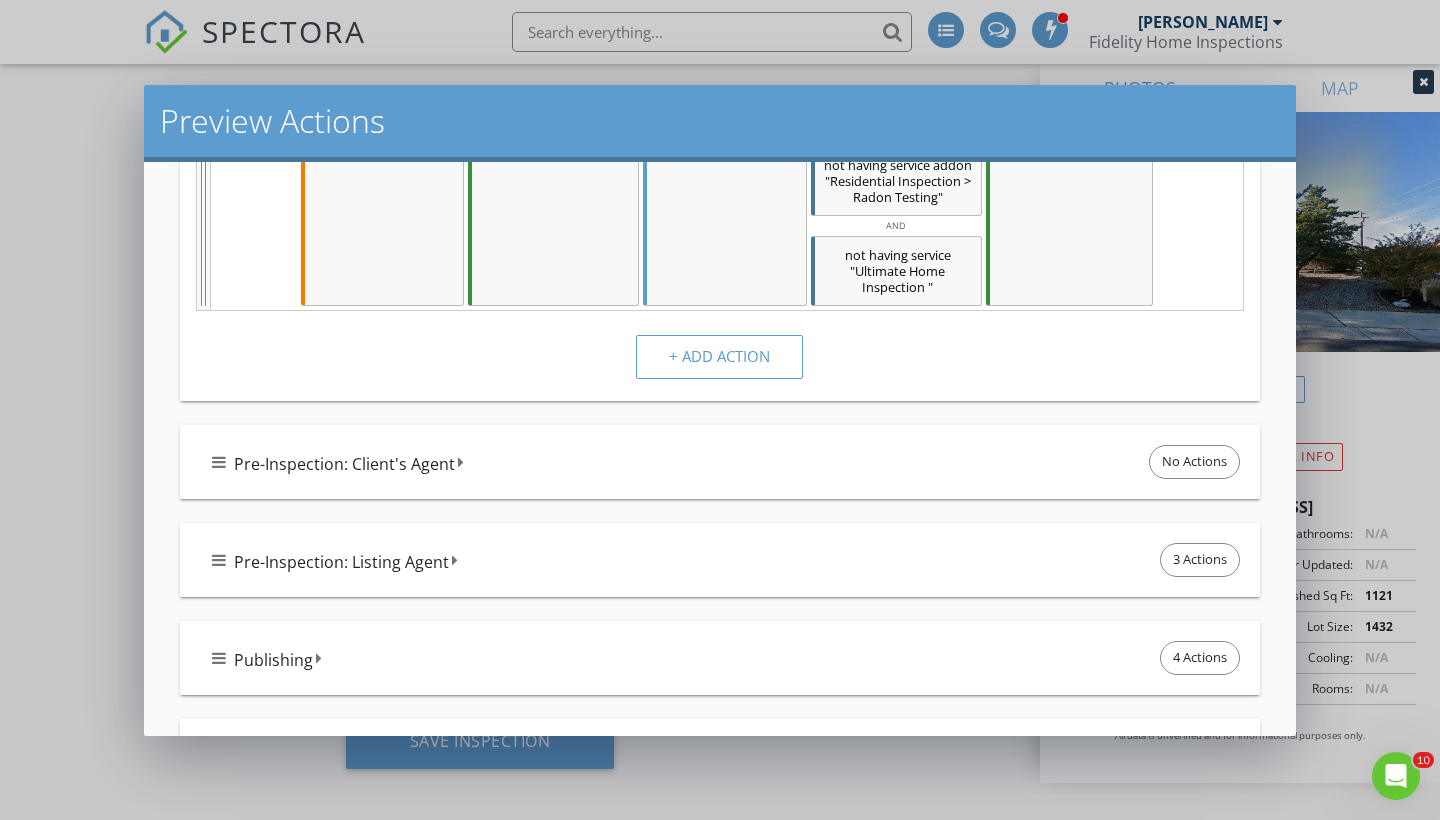 click at bounding box center (219, 462) 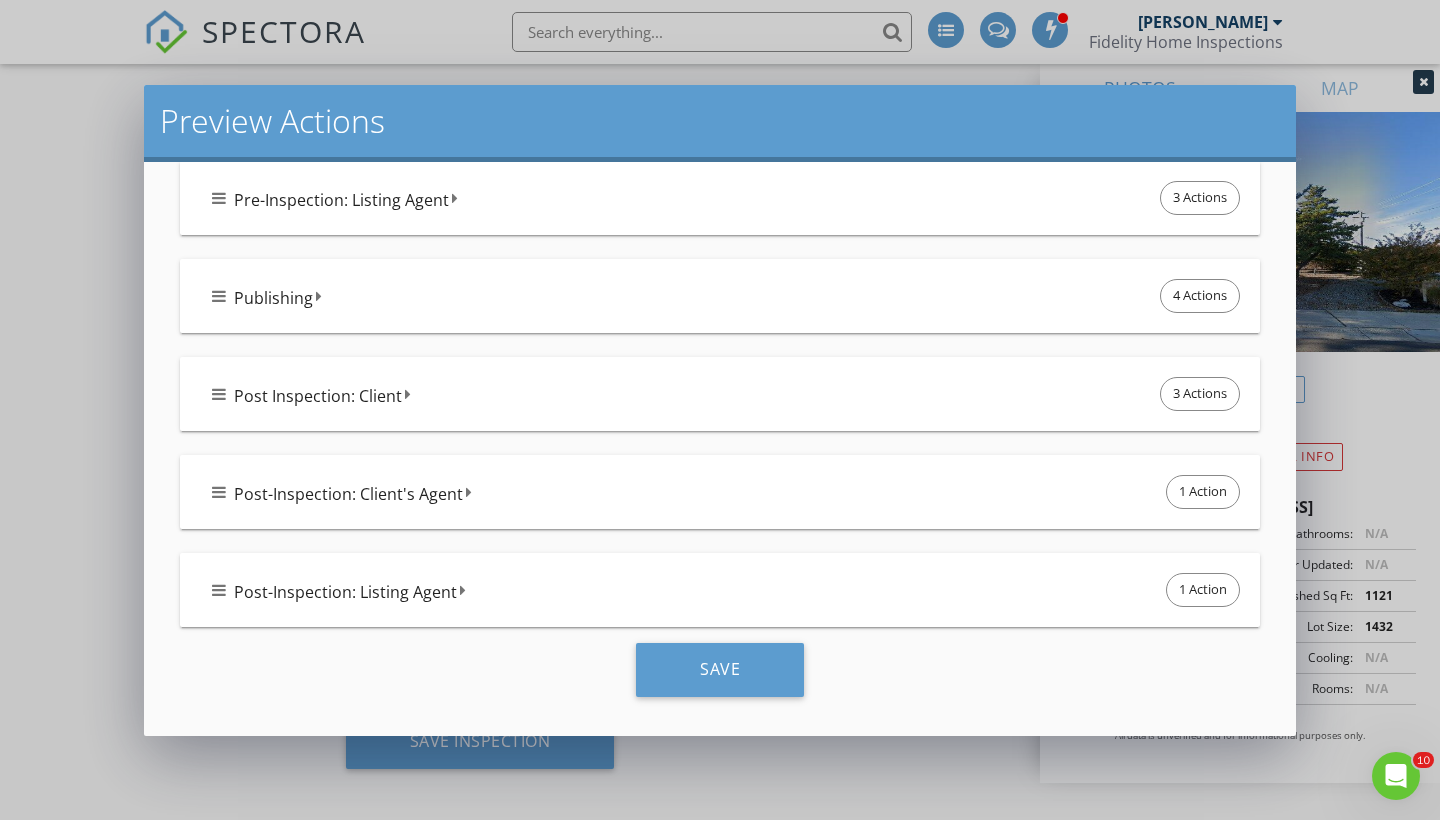 scroll, scrollTop: 2449, scrollLeft: 0, axis: vertical 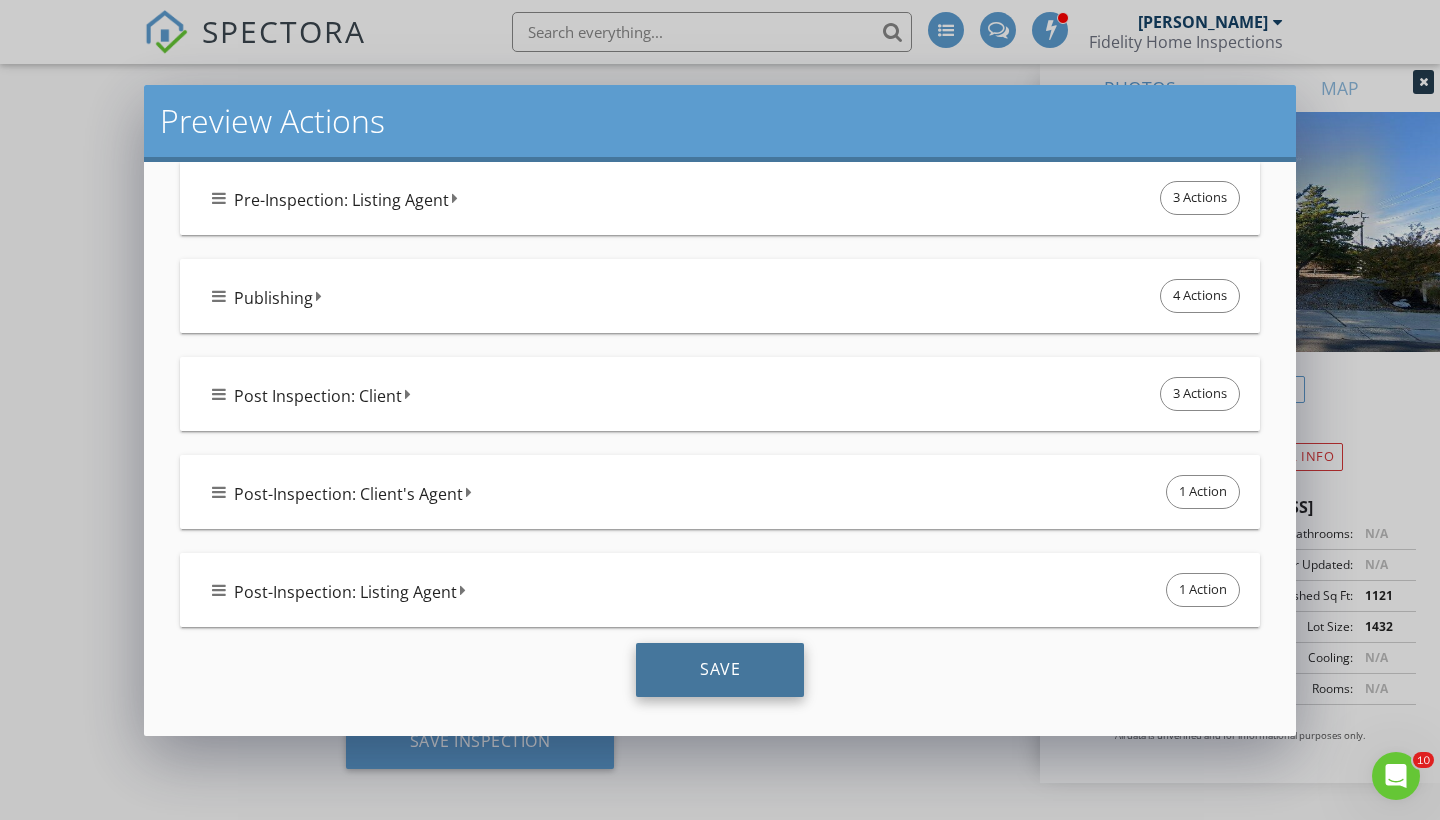 click on "Save" at bounding box center (720, 670) 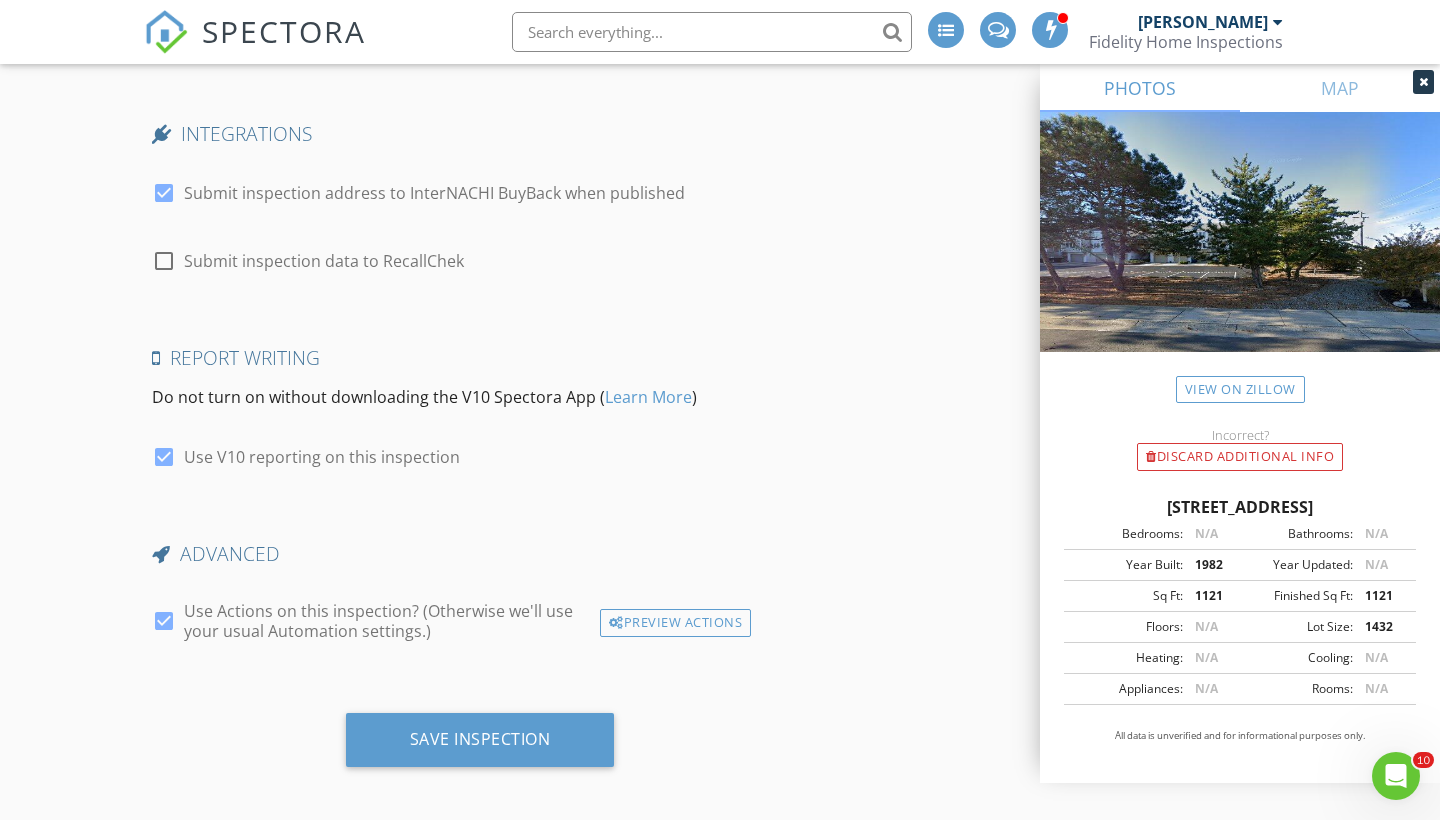 scroll, scrollTop: 4422, scrollLeft: 0, axis: vertical 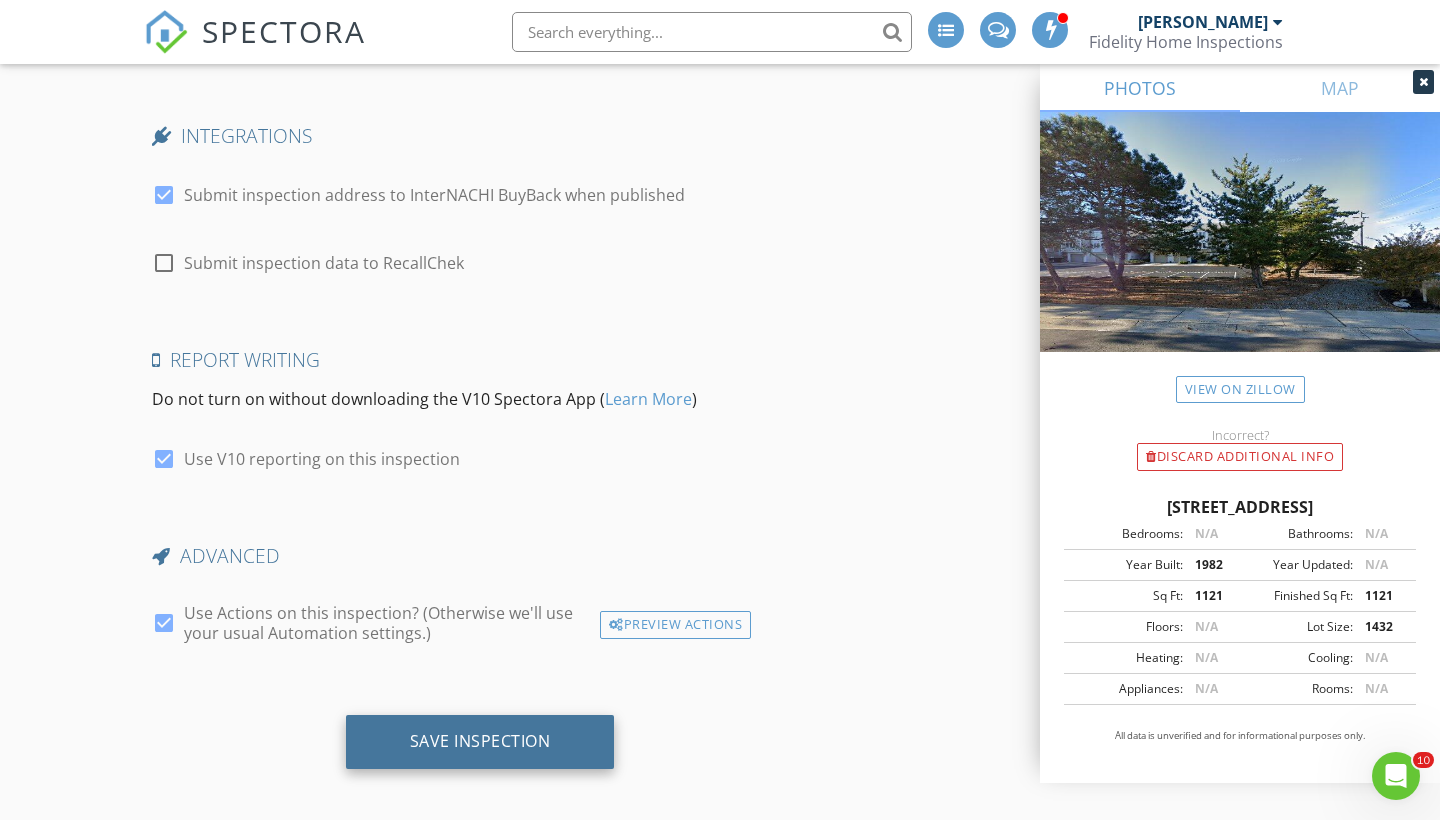 click on "Save Inspection" at bounding box center [480, 742] 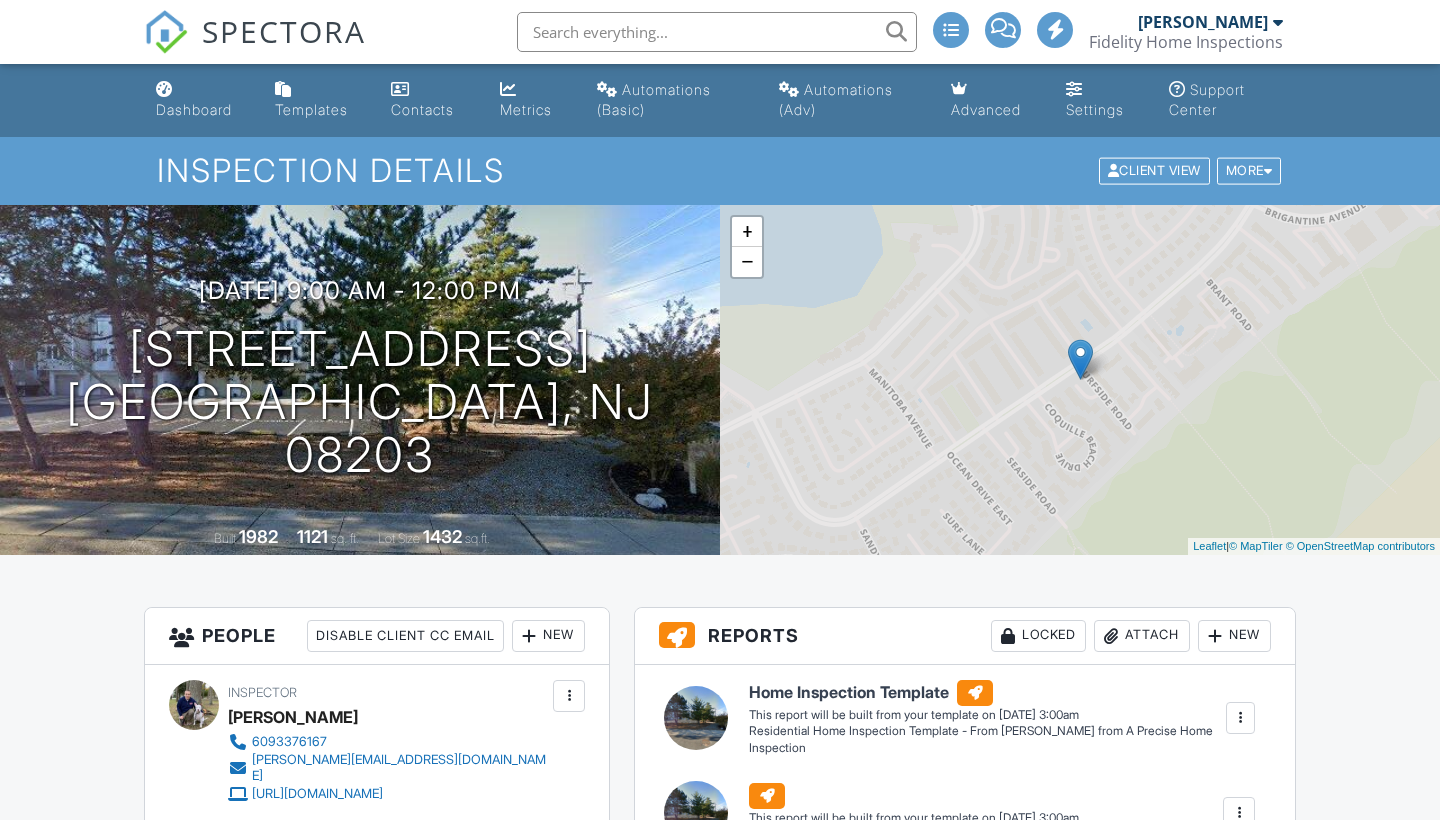 scroll, scrollTop: 0, scrollLeft: 0, axis: both 